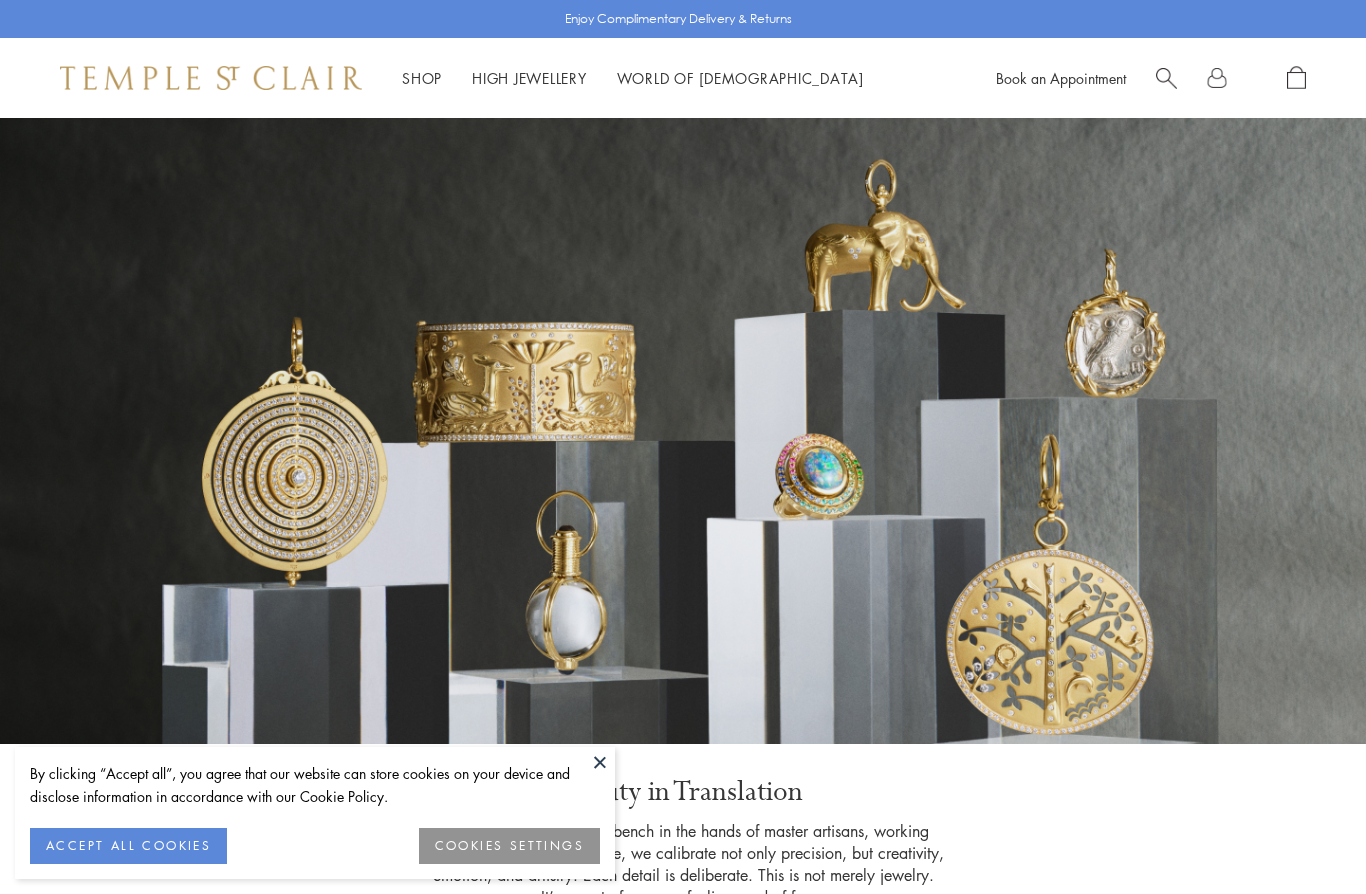 scroll, scrollTop: 0, scrollLeft: 0, axis: both 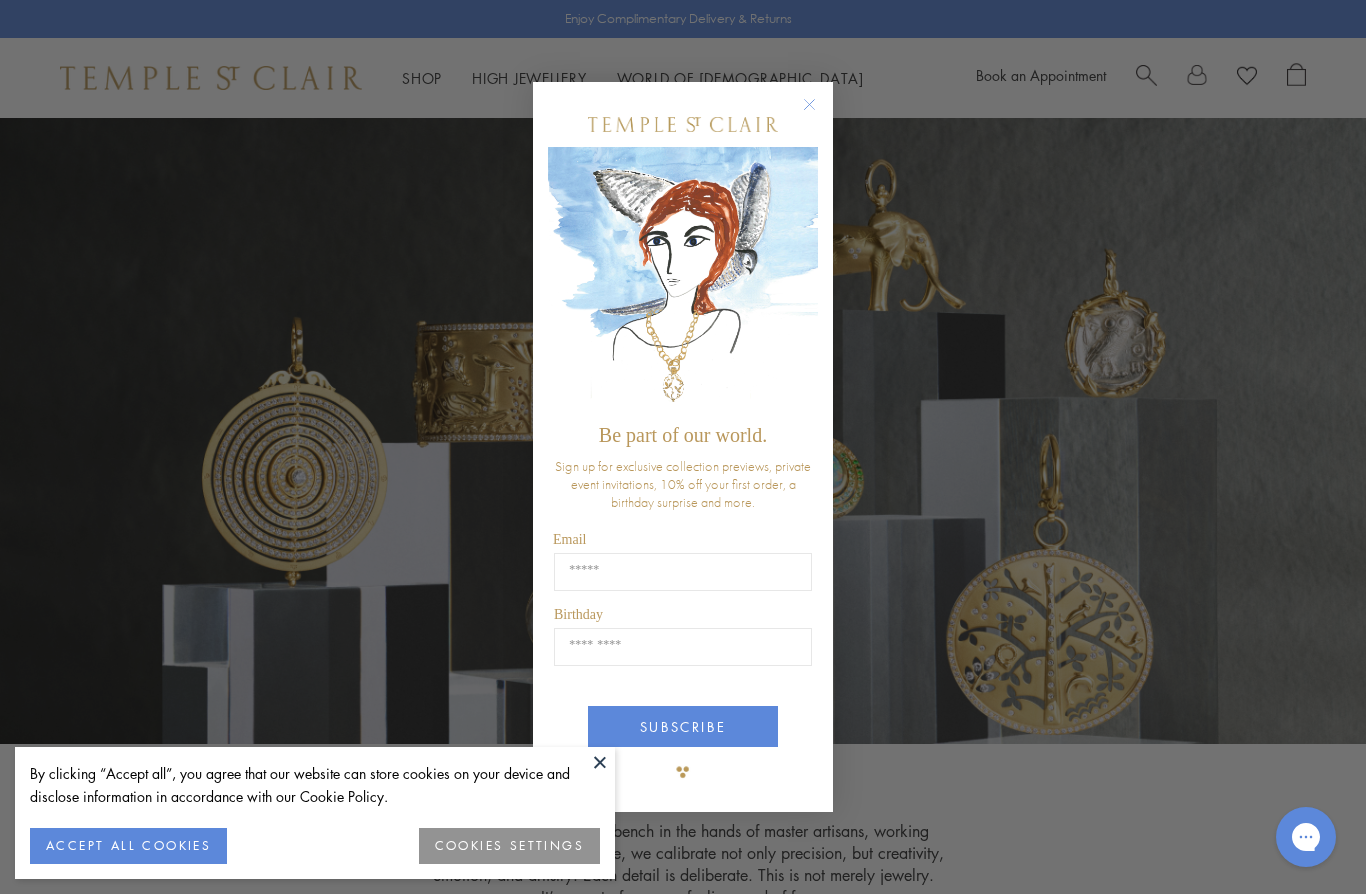 click 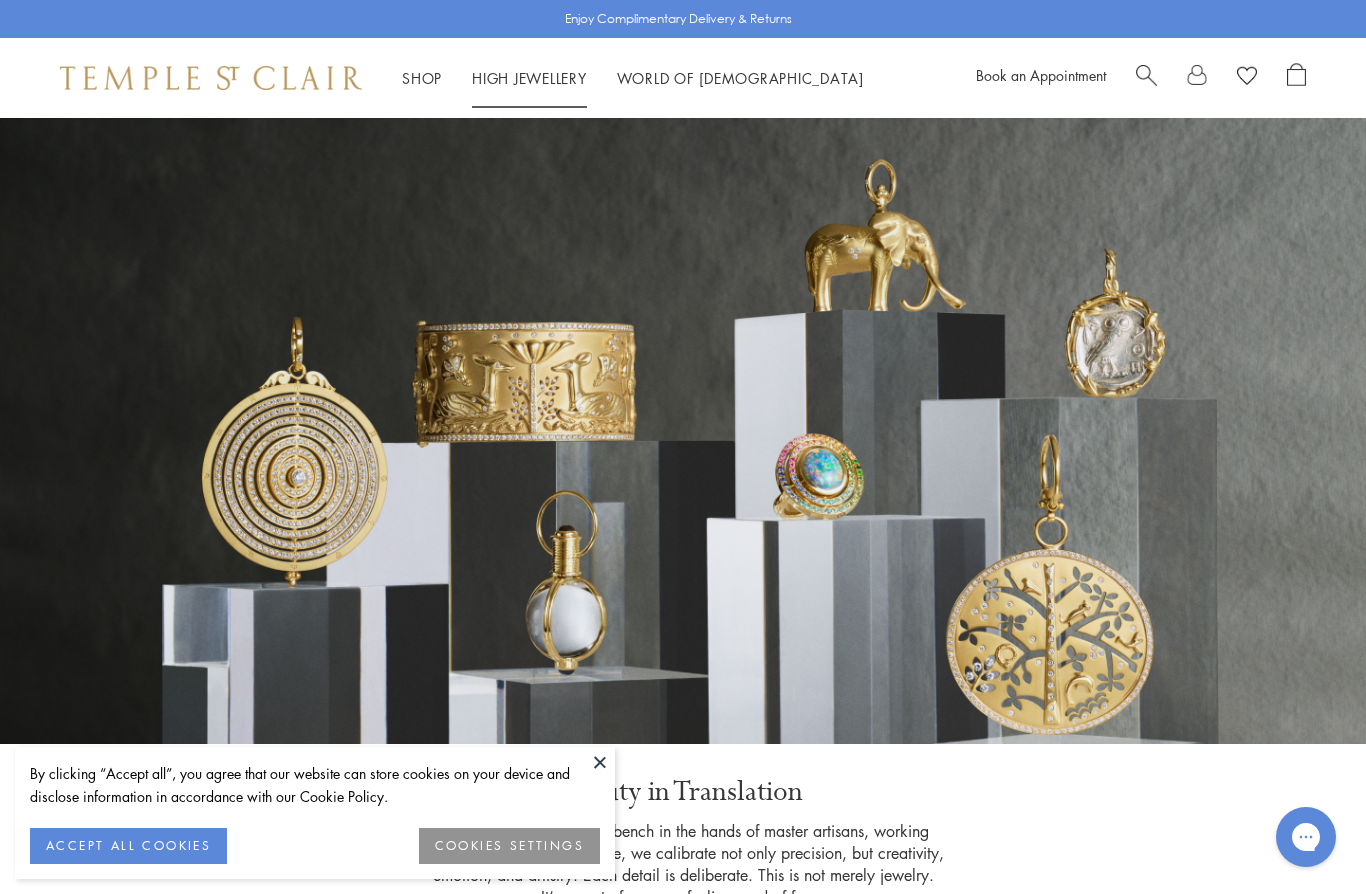 click on "High Jewellery High Jewellery" at bounding box center (529, 78) 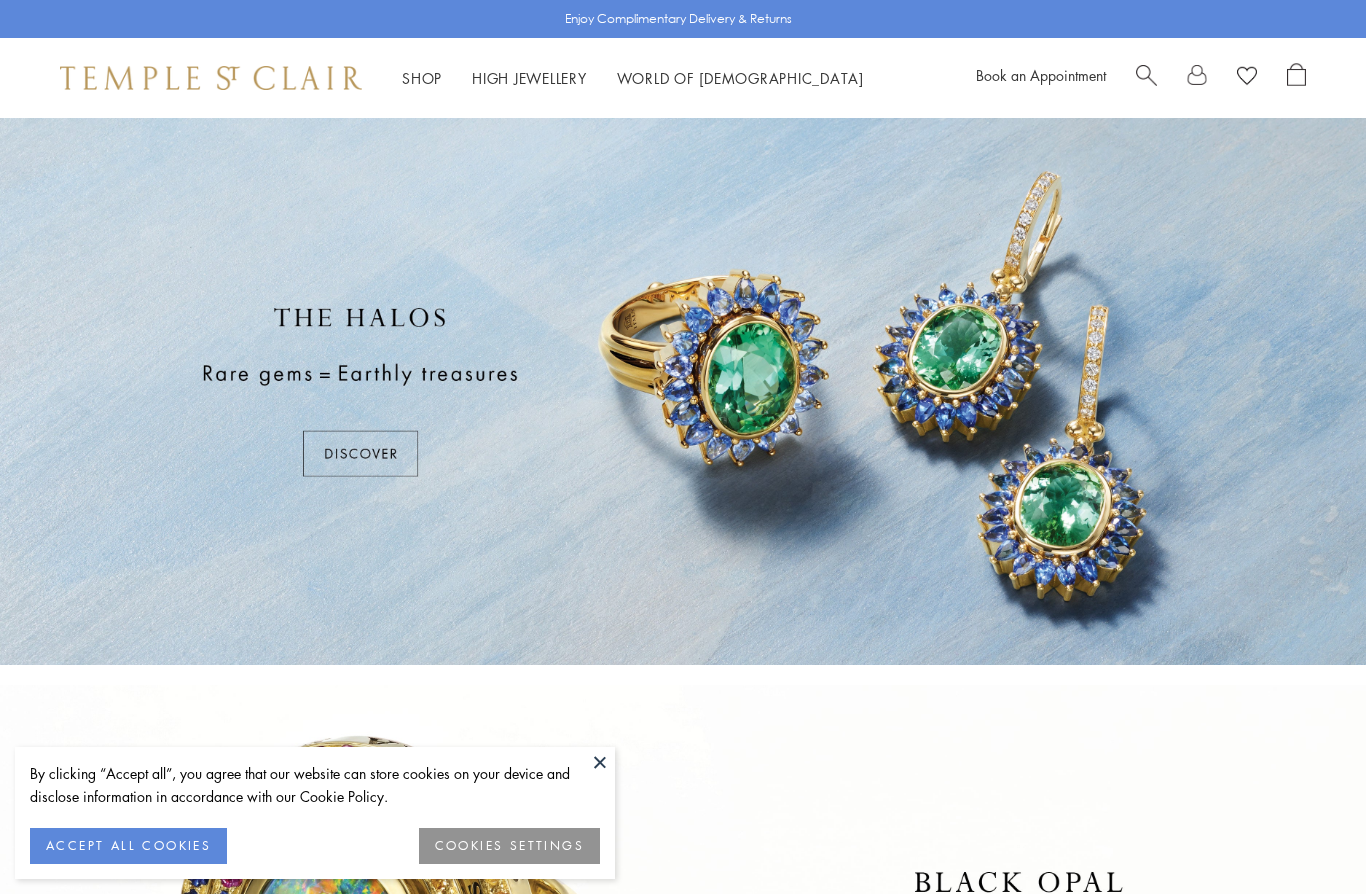 scroll, scrollTop: 0, scrollLeft: 0, axis: both 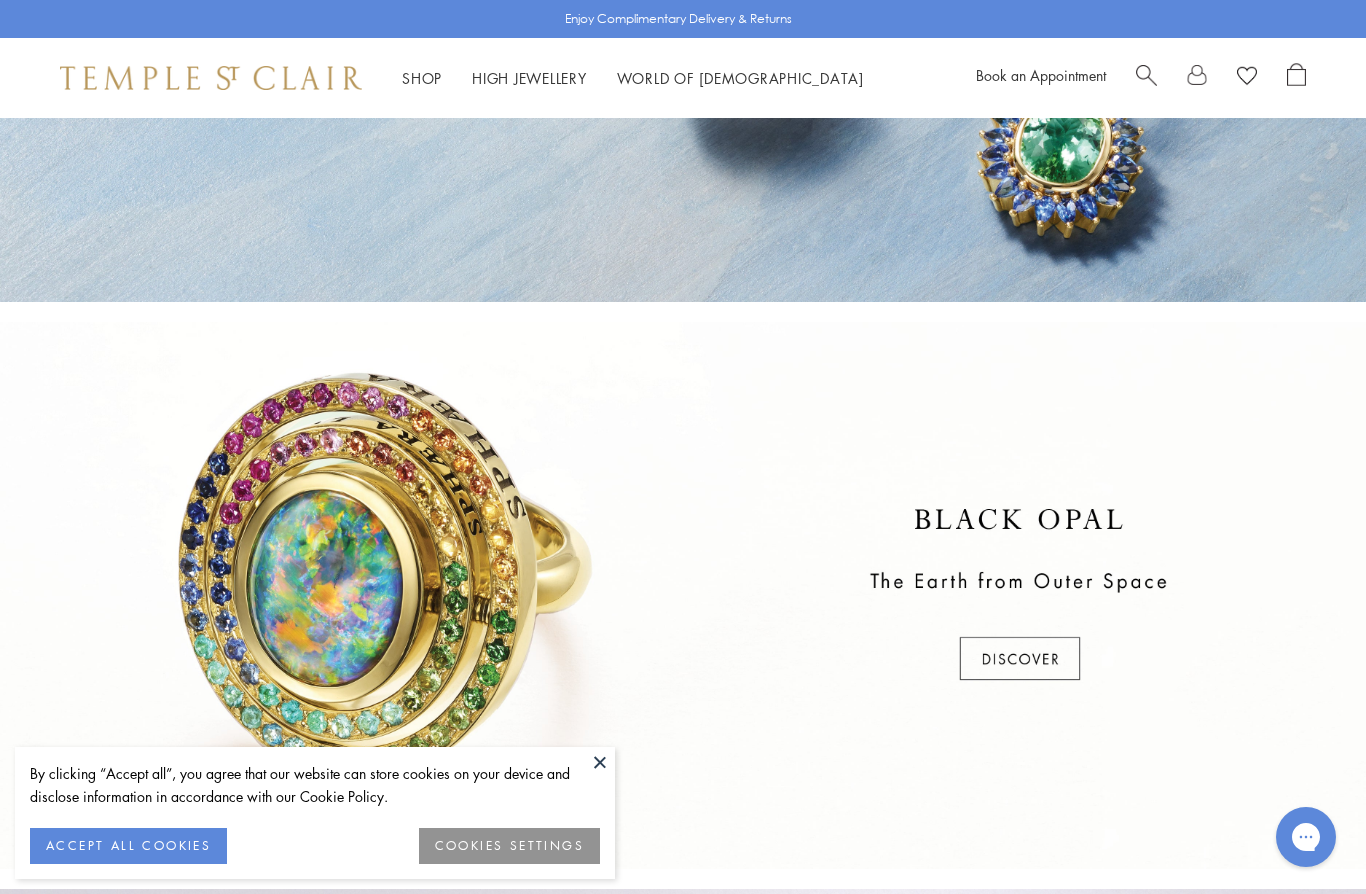 click at bounding box center [600, 762] 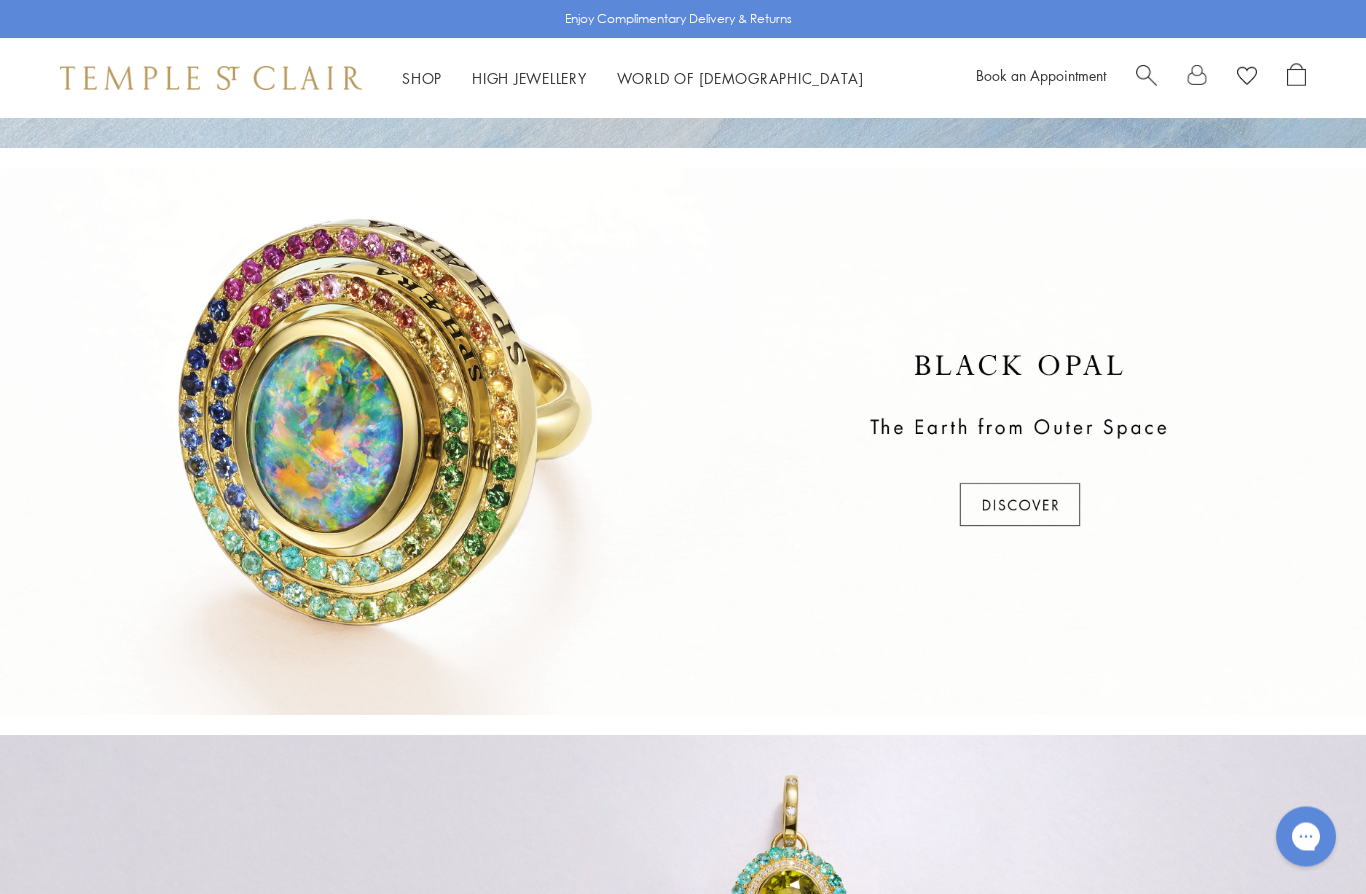 scroll, scrollTop: 514, scrollLeft: 0, axis: vertical 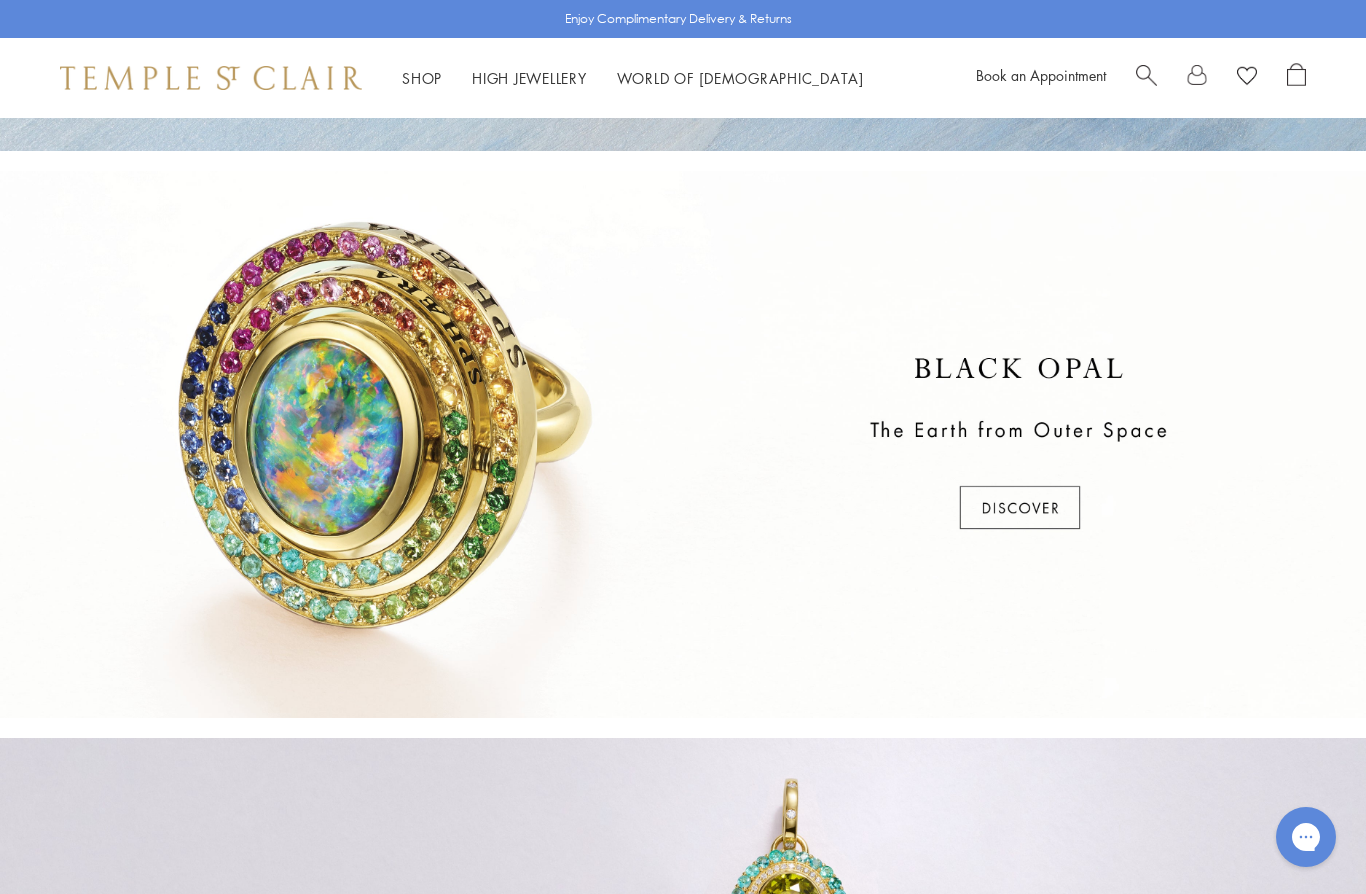 click at bounding box center [683, 444] 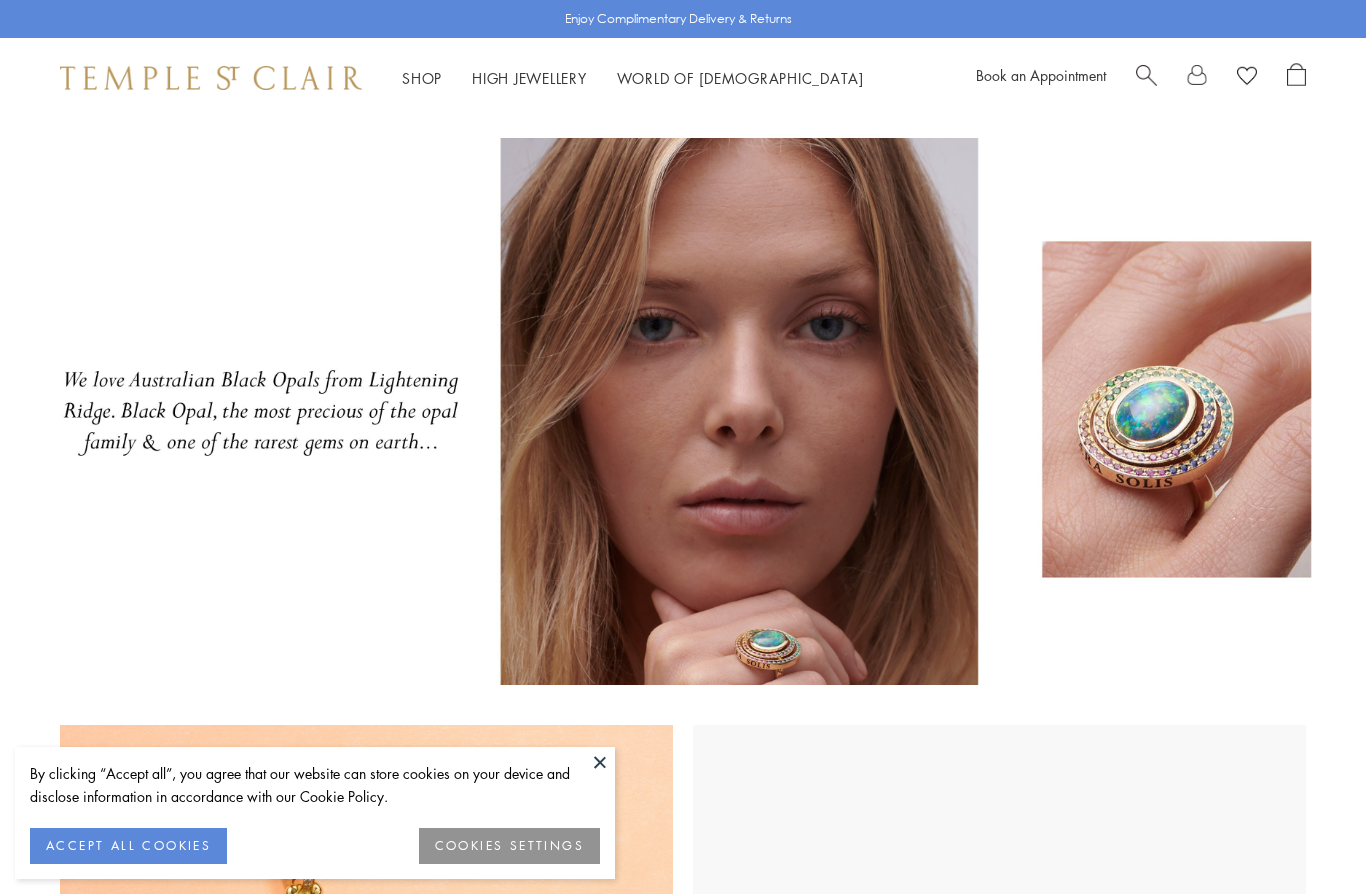 scroll, scrollTop: 0, scrollLeft: 0, axis: both 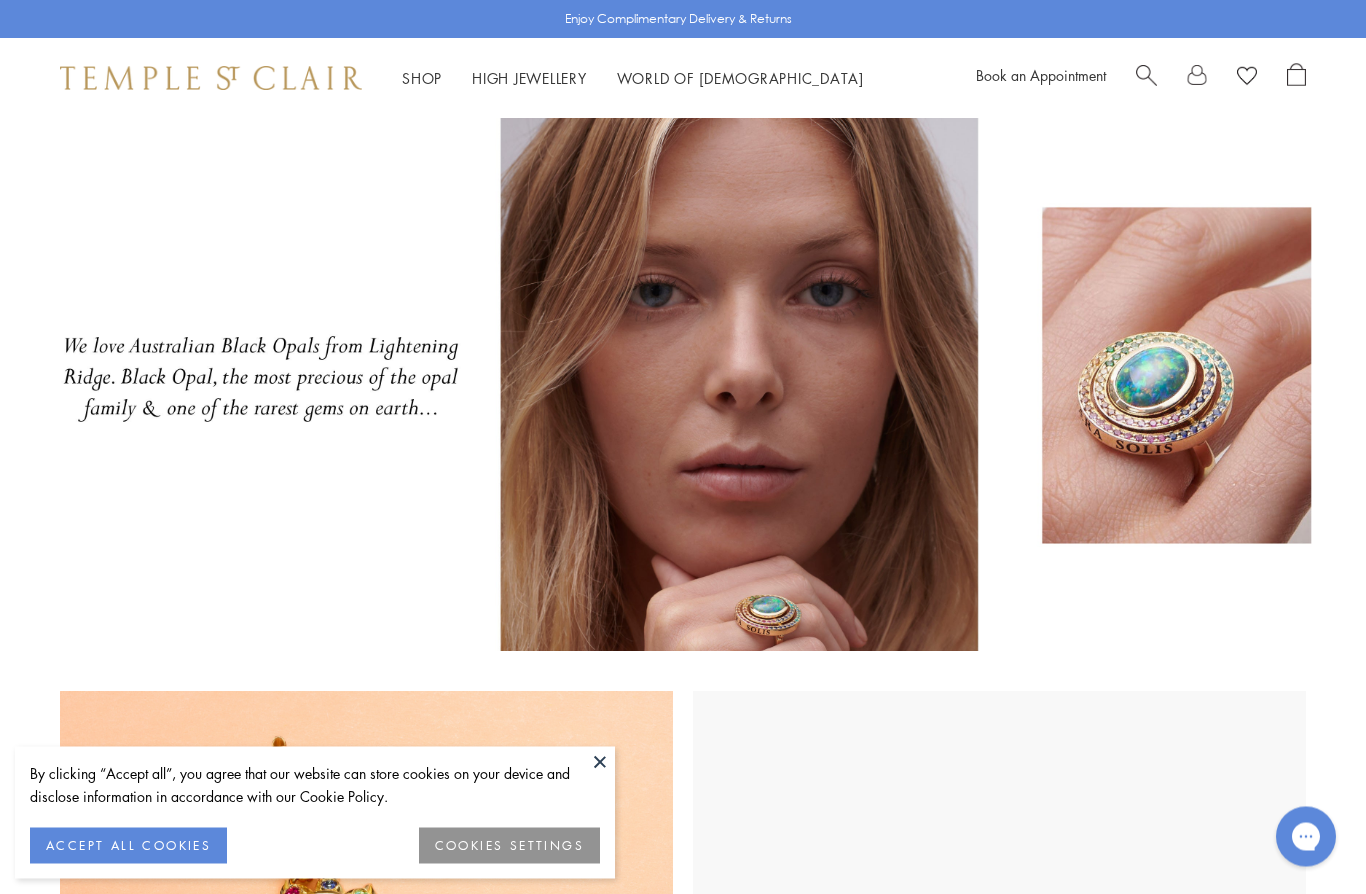 click at bounding box center (600, 762) 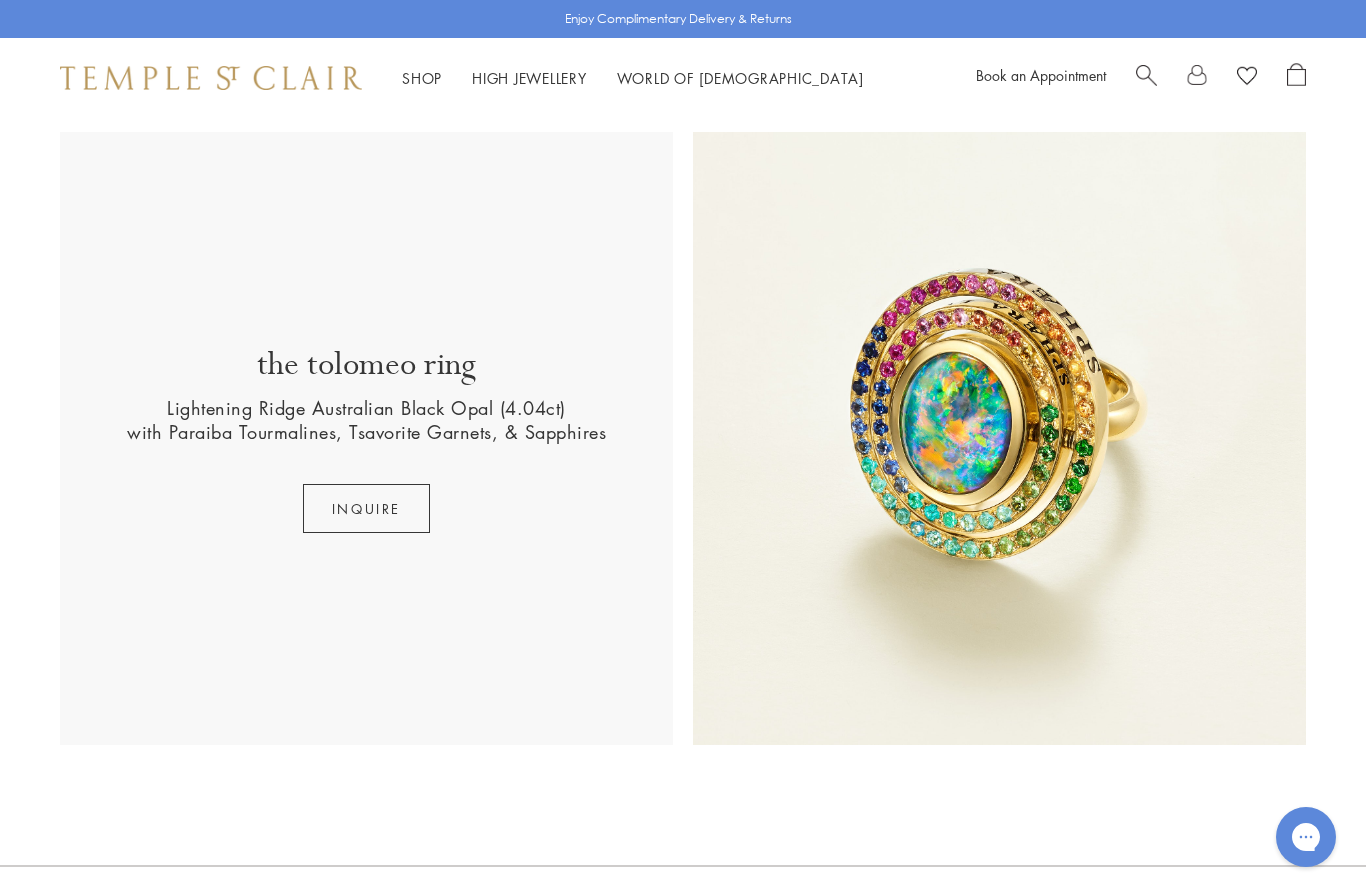scroll, scrollTop: 1228, scrollLeft: 0, axis: vertical 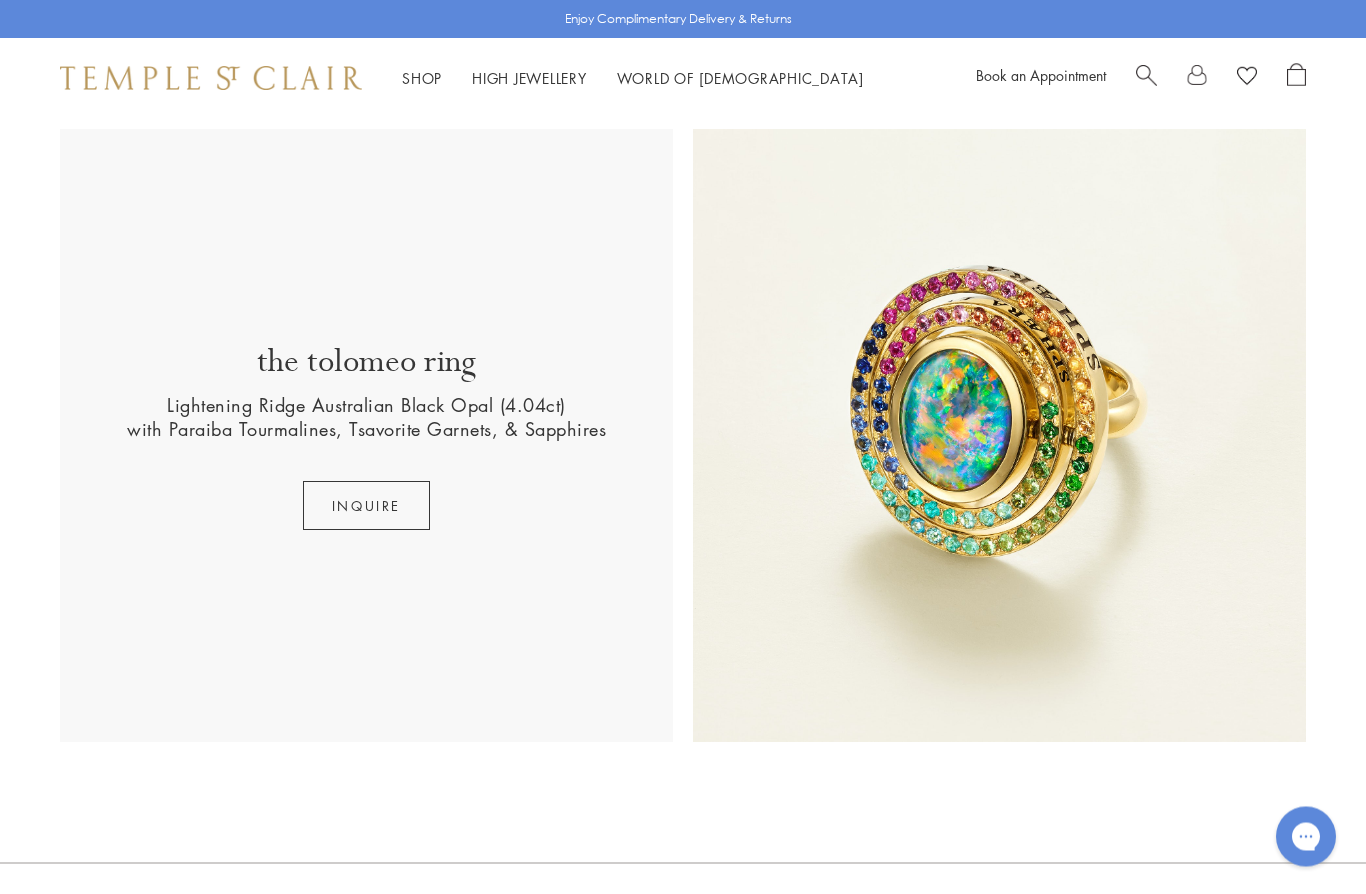 click on "Enjoy Complimentary Delivery & Returns
Shop Shop
Categories Amulets   Pendants & Charms   Lockets   Chains & Leather Cords   Earrings   Rings   Bracelets & Bangles   Necklaces   Books & Notebooks   View All   Collections Rock Crystal Amulet   Angels   Color Theory   Celestial   Tree of Life   Royal Blue Moonstone   Zodiac   Featured Travel Jewels   New Arrivals   S25 Fiori Collection   Our Exclusive Jewels   Jewels to Personalize   Limited Edition Jewels   Sassini Rings   Temple Classics   Curated for you Shop Now Shop Now" at bounding box center [683, 179] 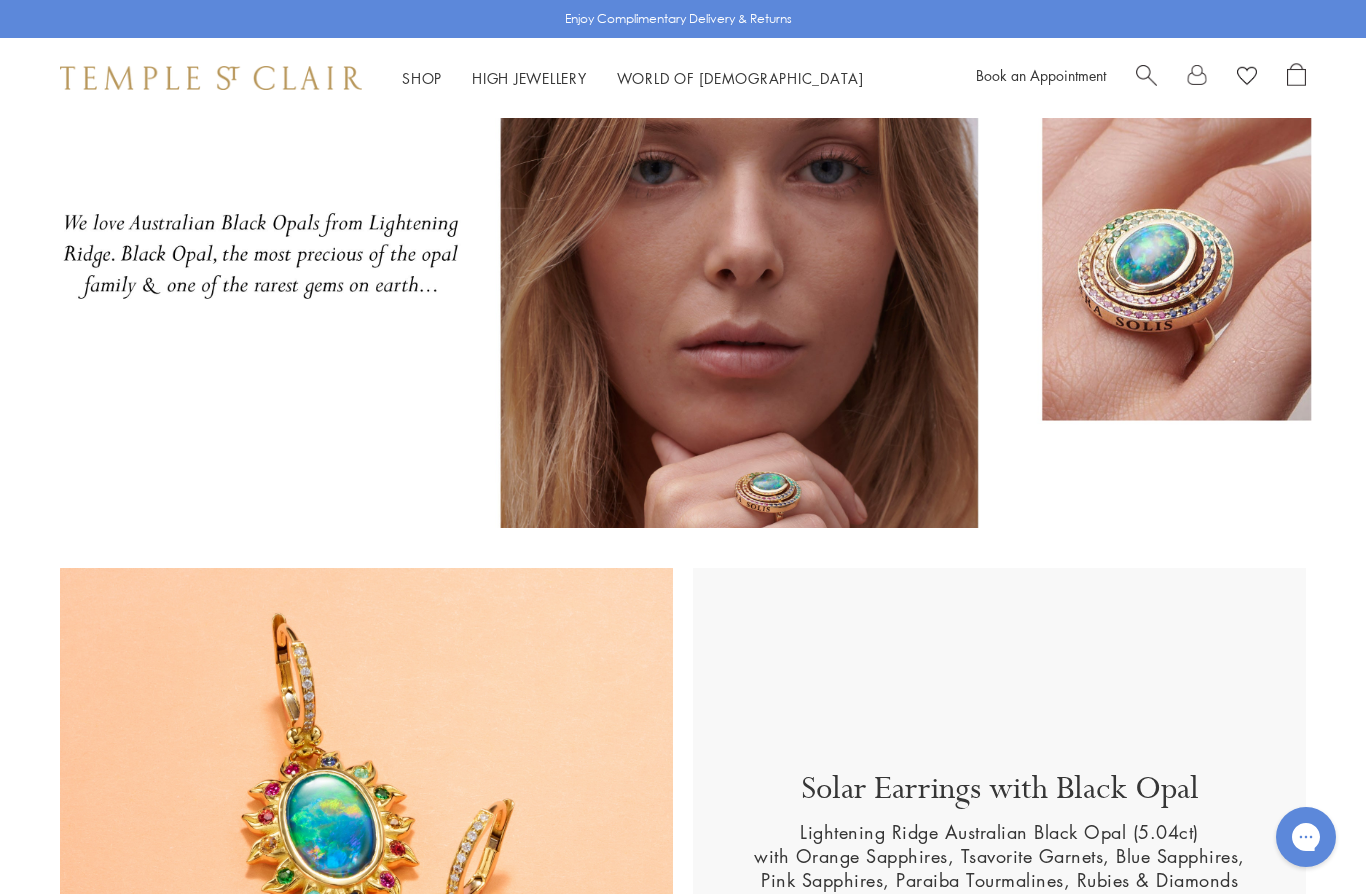 scroll, scrollTop: 0, scrollLeft: 0, axis: both 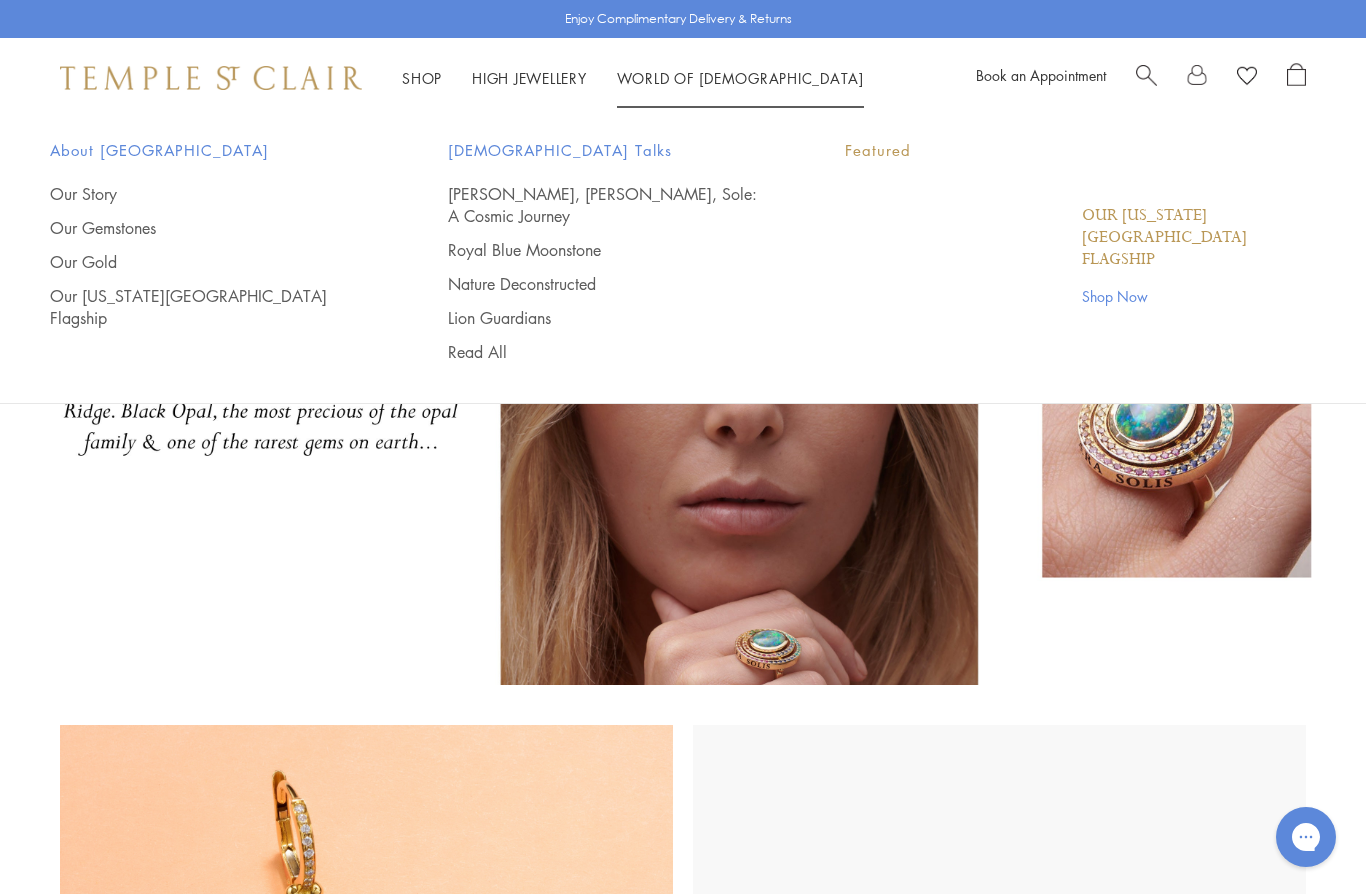 click on "World of Temple World of Temple" at bounding box center (740, 78) 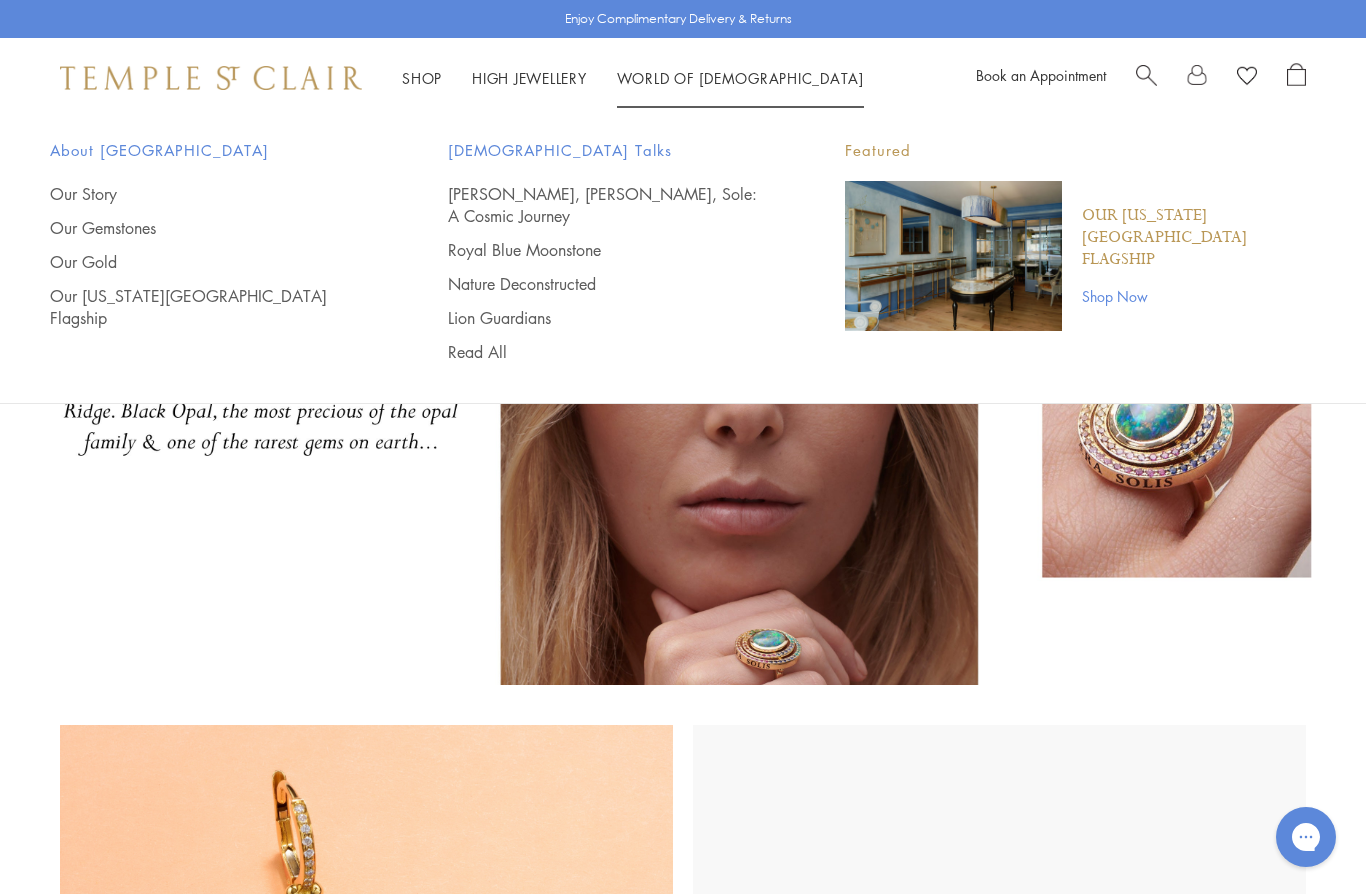 click on "Shop Shop" at bounding box center [422, 78] 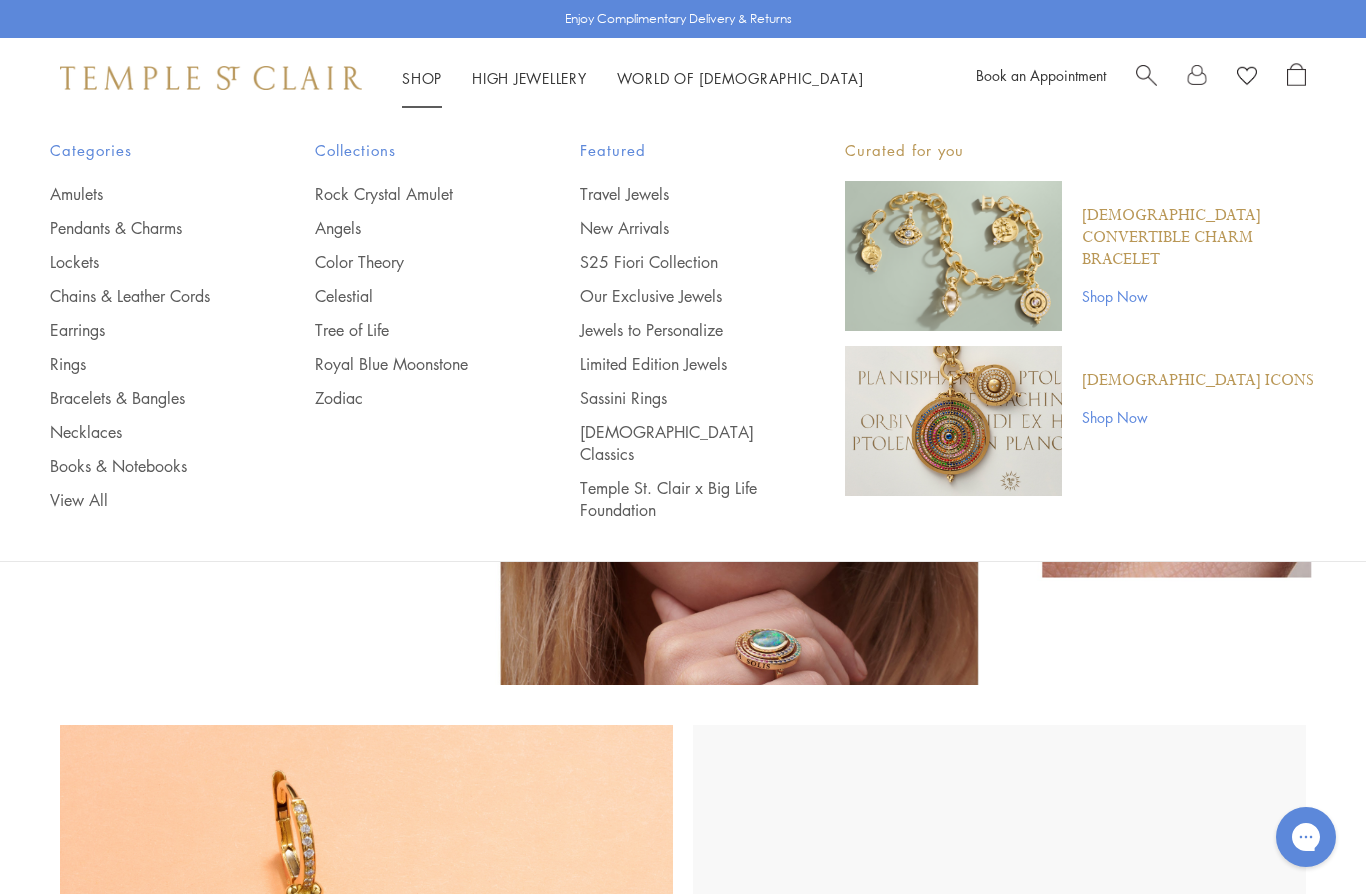 click on "Pendants & Charms" at bounding box center [142, 228] 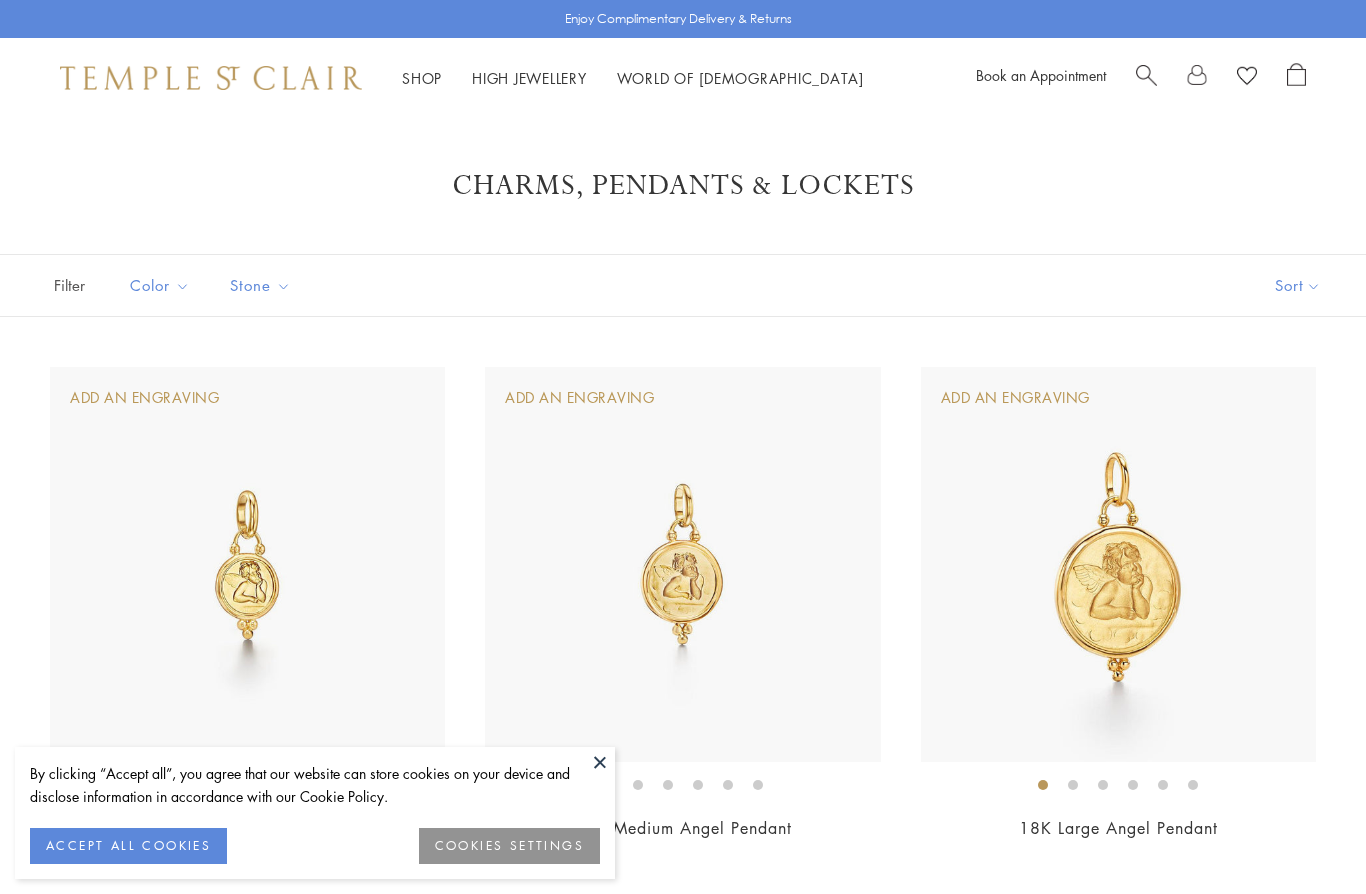 scroll, scrollTop: 0, scrollLeft: 0, axis: both 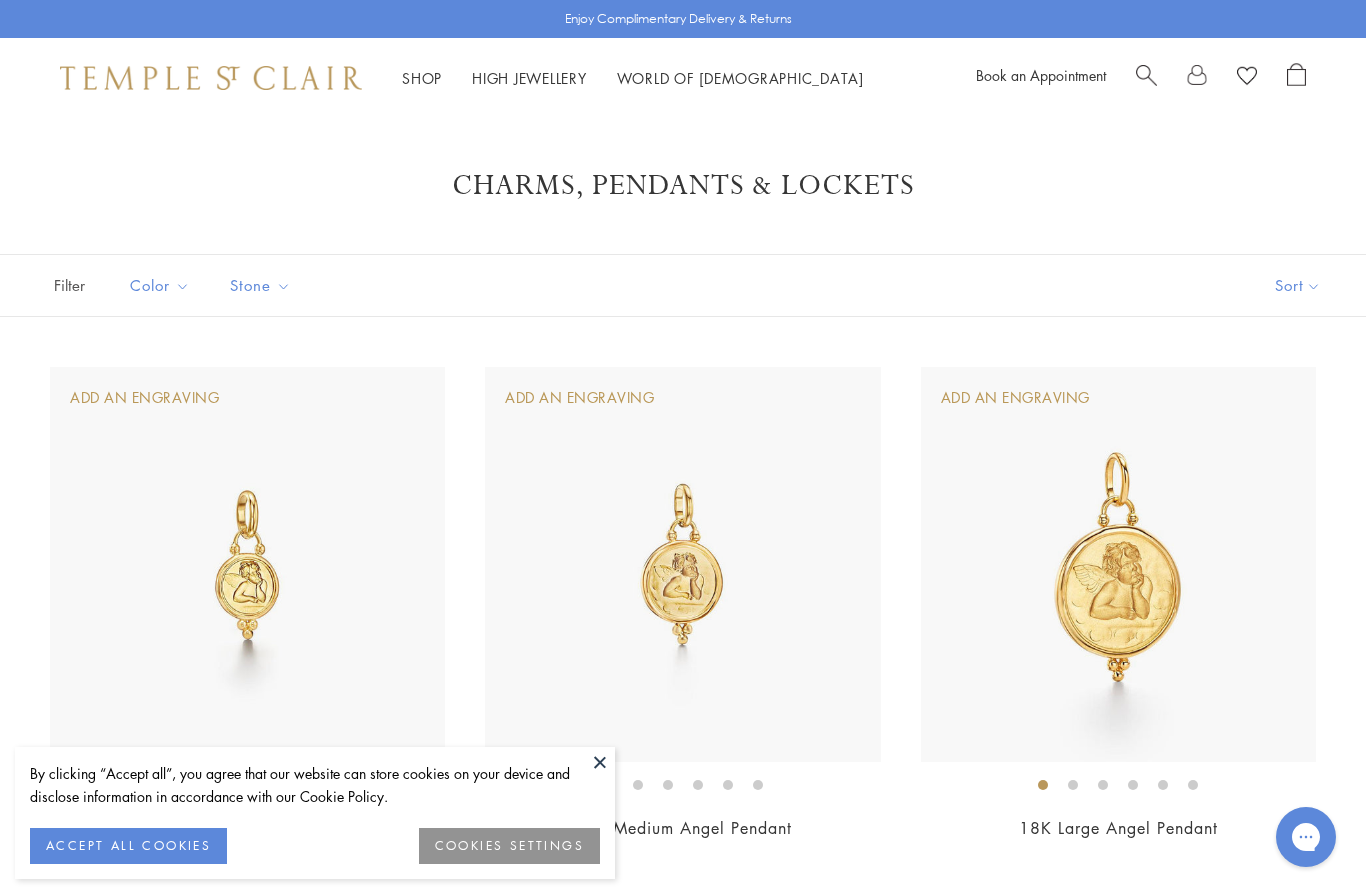 click at bounding box center (600, 762) 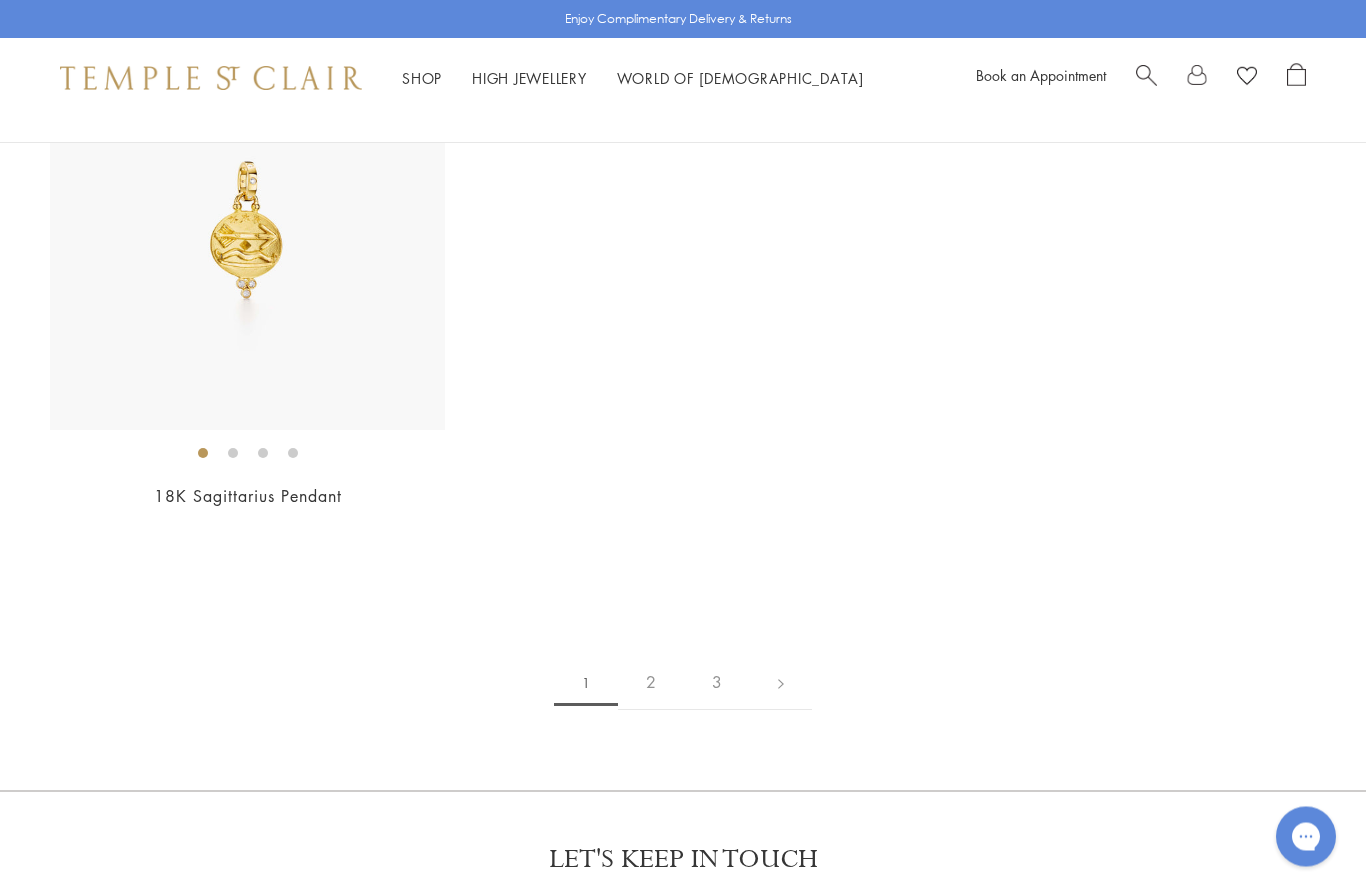 scroll, scrollTop: 12660, scrollLeft: 0, axis: vertical 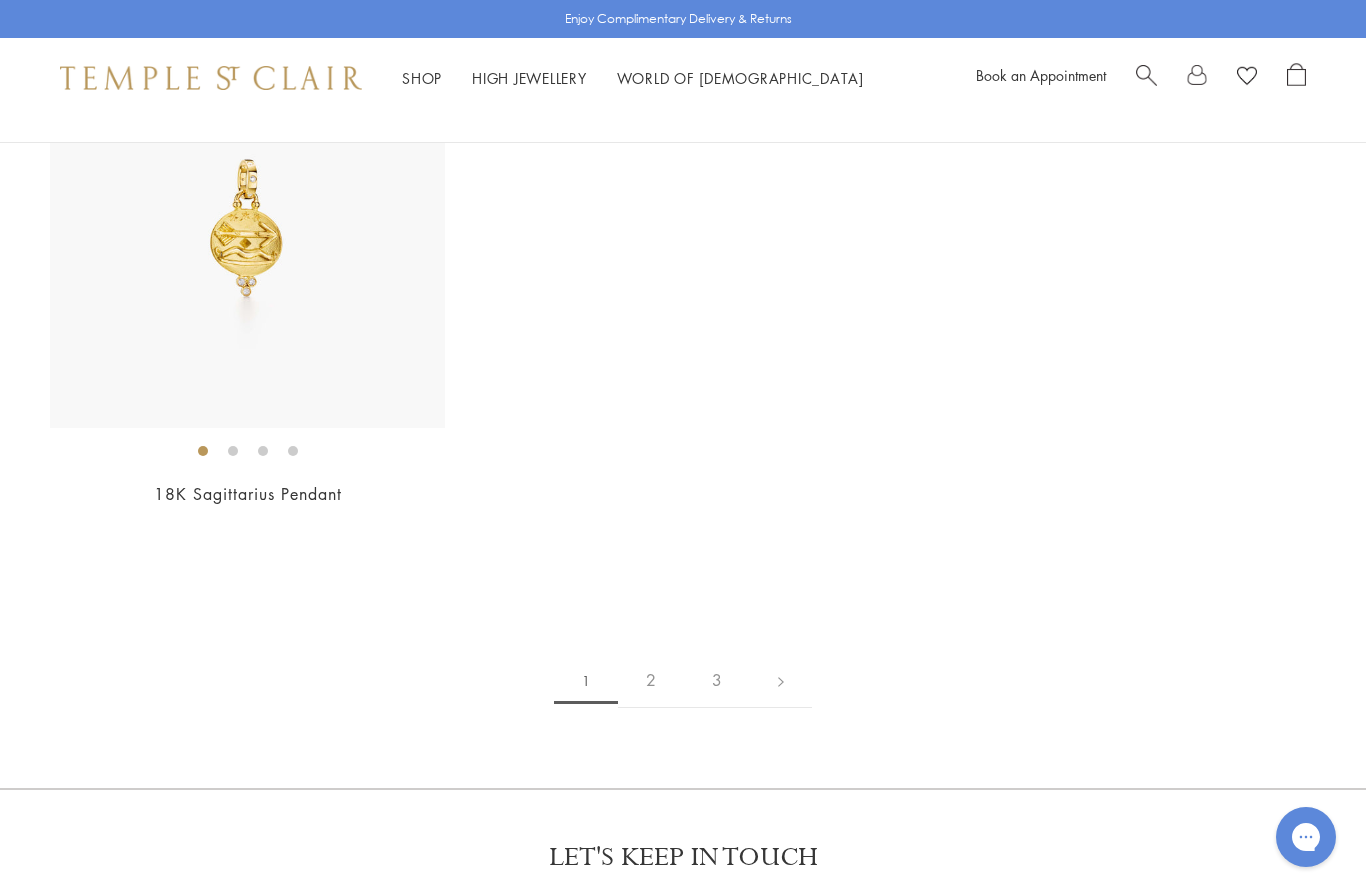 click on "2" at bounding box center [651, 680] 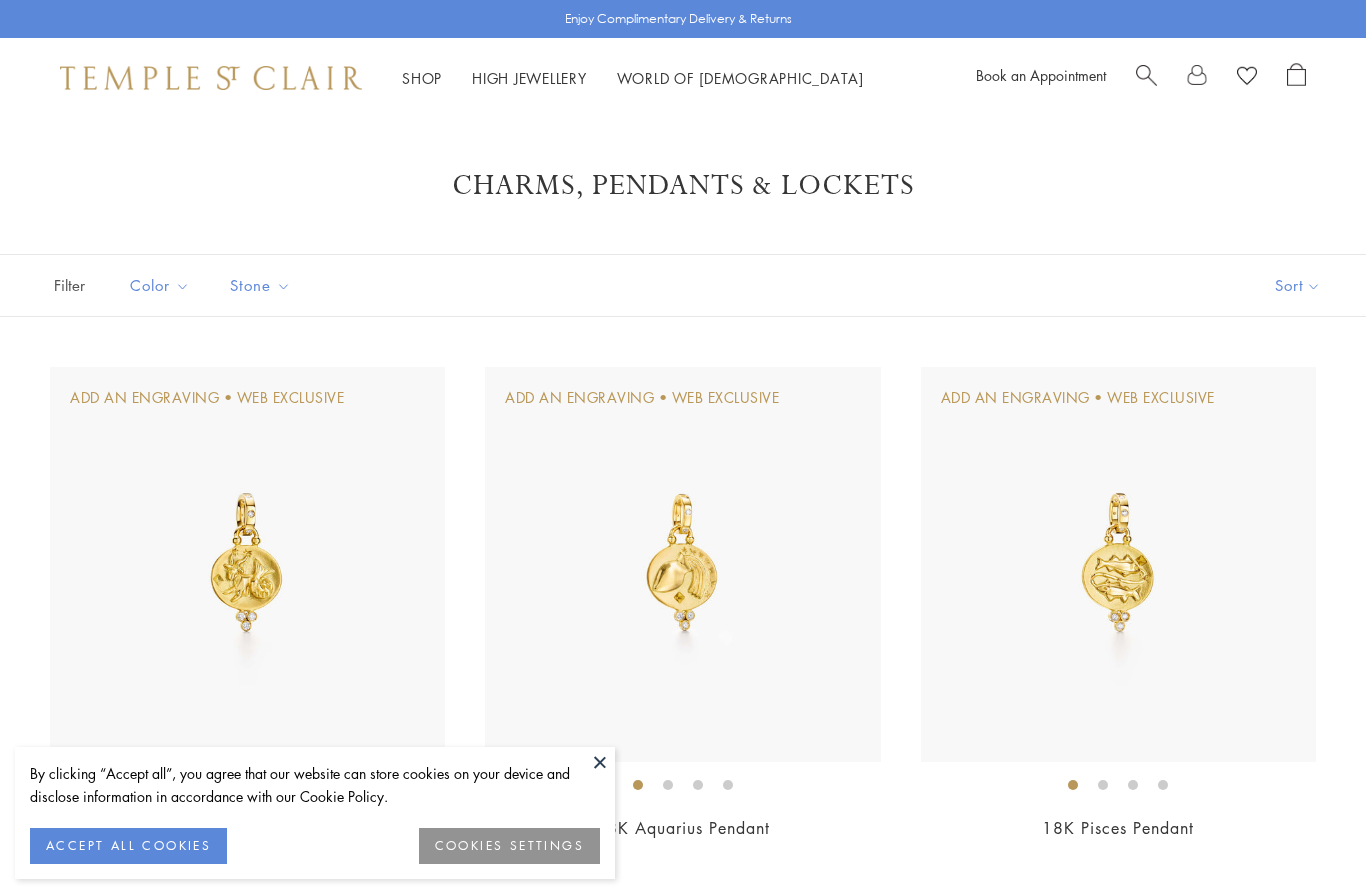 scroll, scrollTop: 0, scrollLeft: 0, axis: both 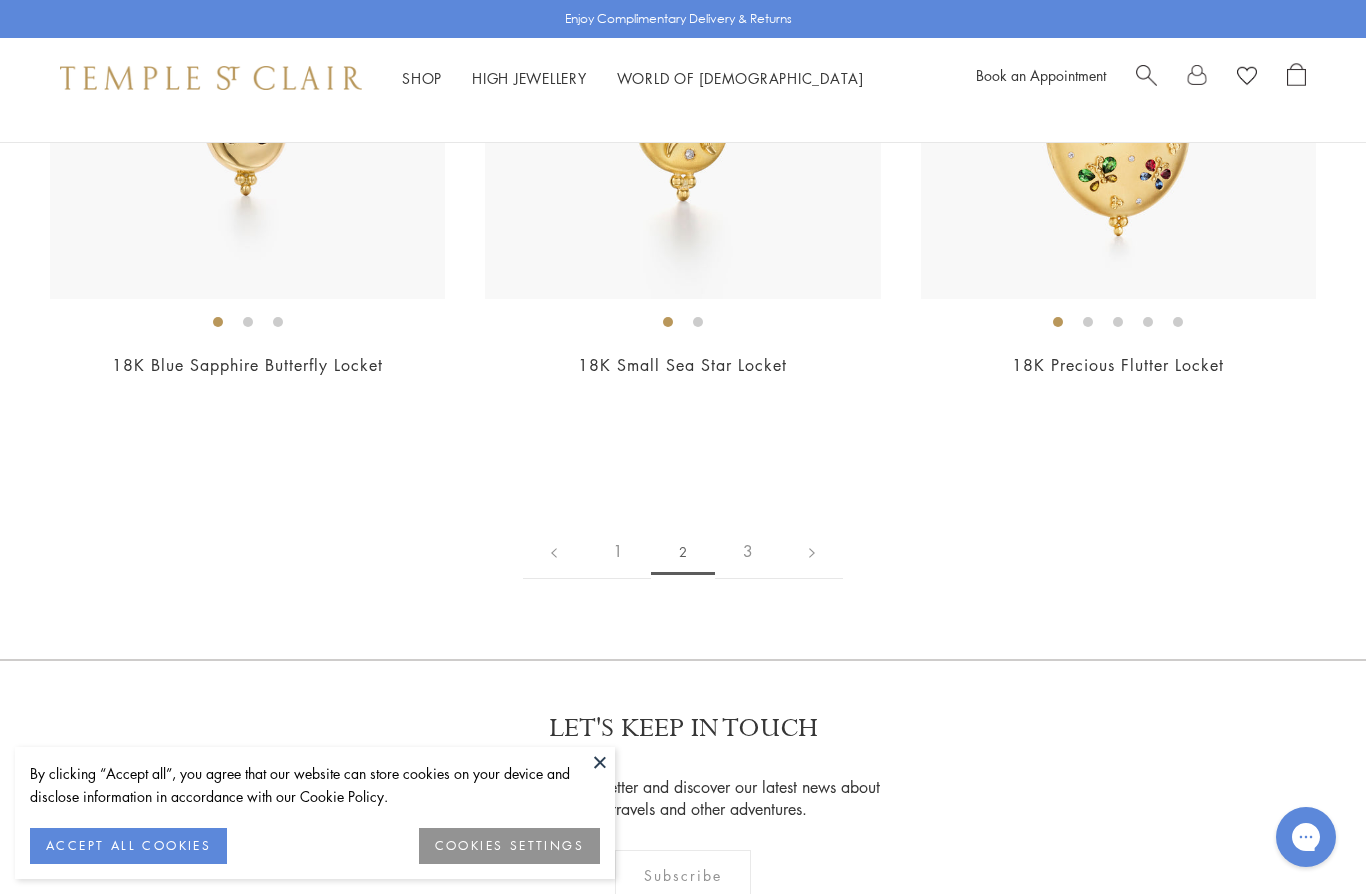 click on "3" at bounding box center (748, 551) 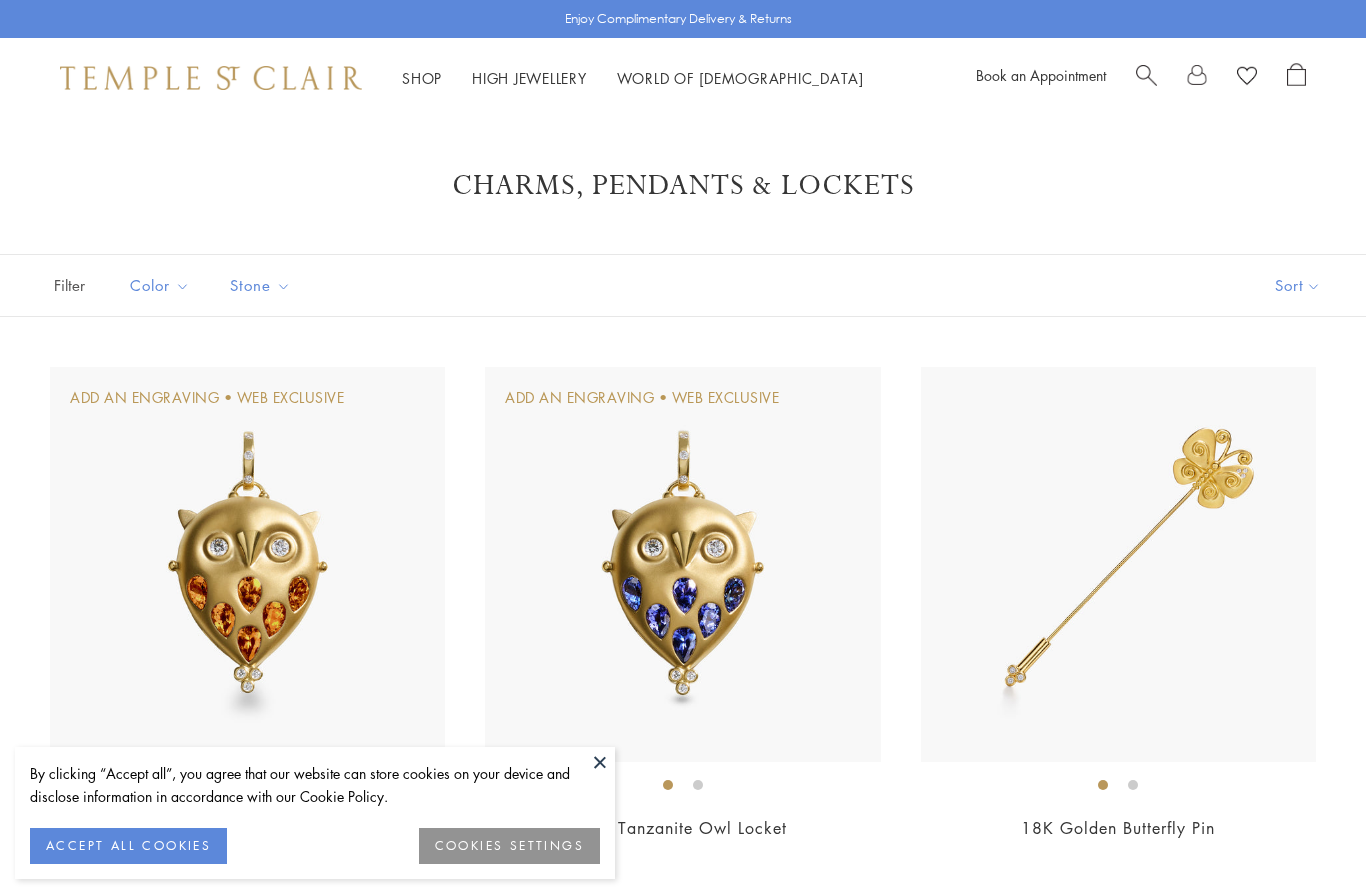 scroll, scrollTop: 0, scrollLeft: 0, axis: both 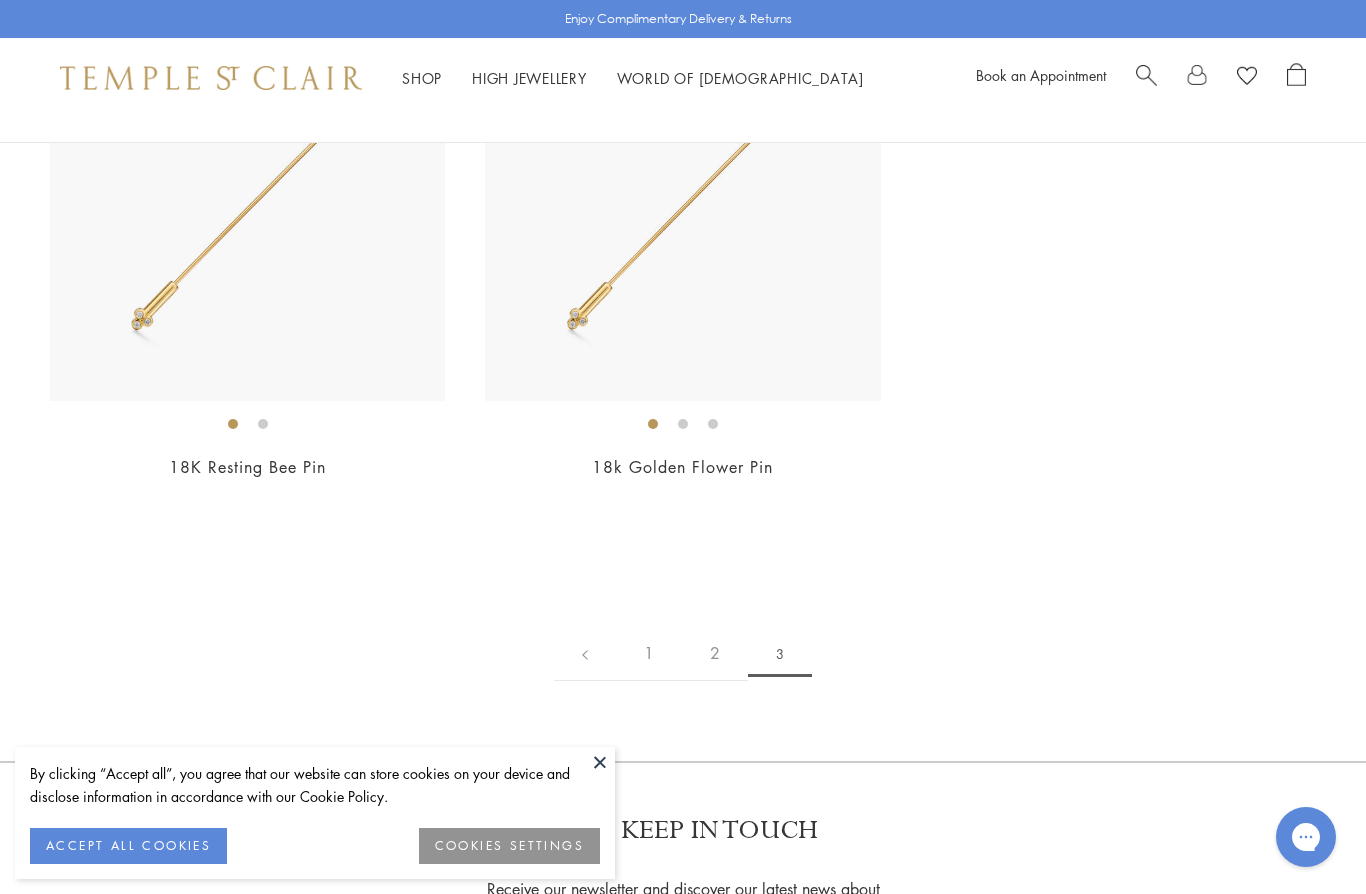 click at bounding box center [600, 762] 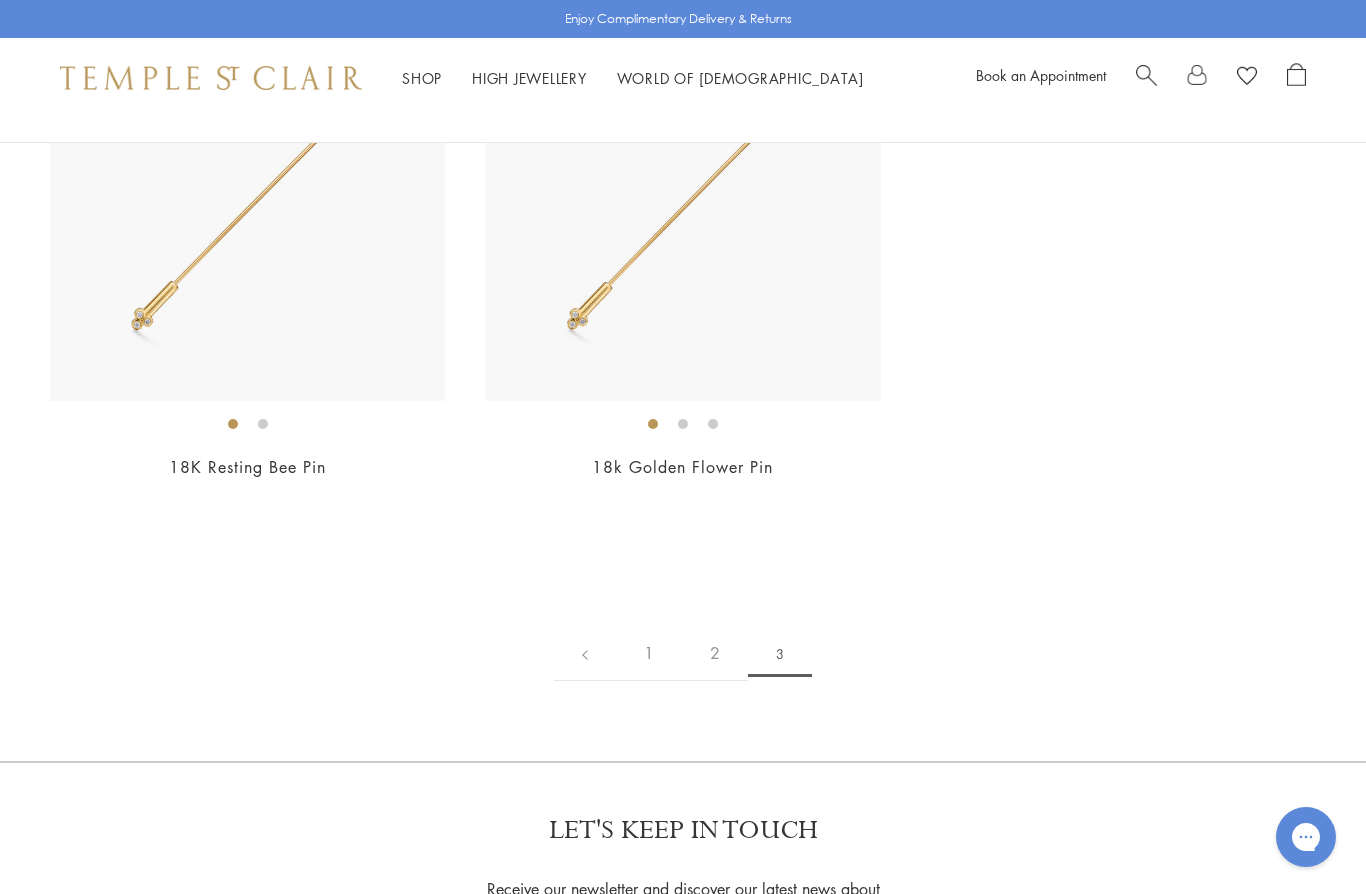 click on "Add An Engraving • Web Exclusive
18K Owl Locket
$12,500
1" at bounding box center (683, 104) 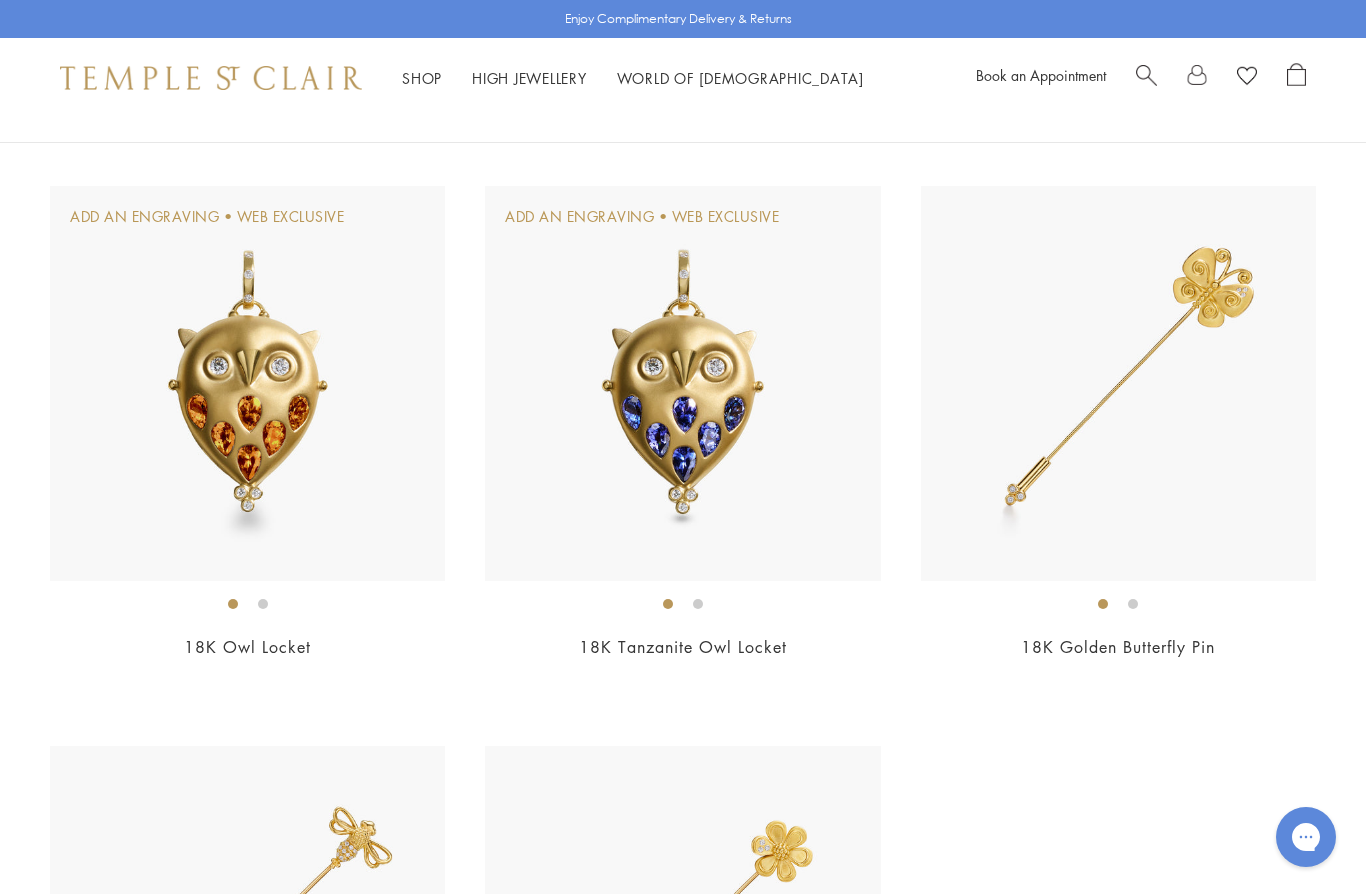 scroll, scrollTop: 0, scrollLeft: 0, axis: both 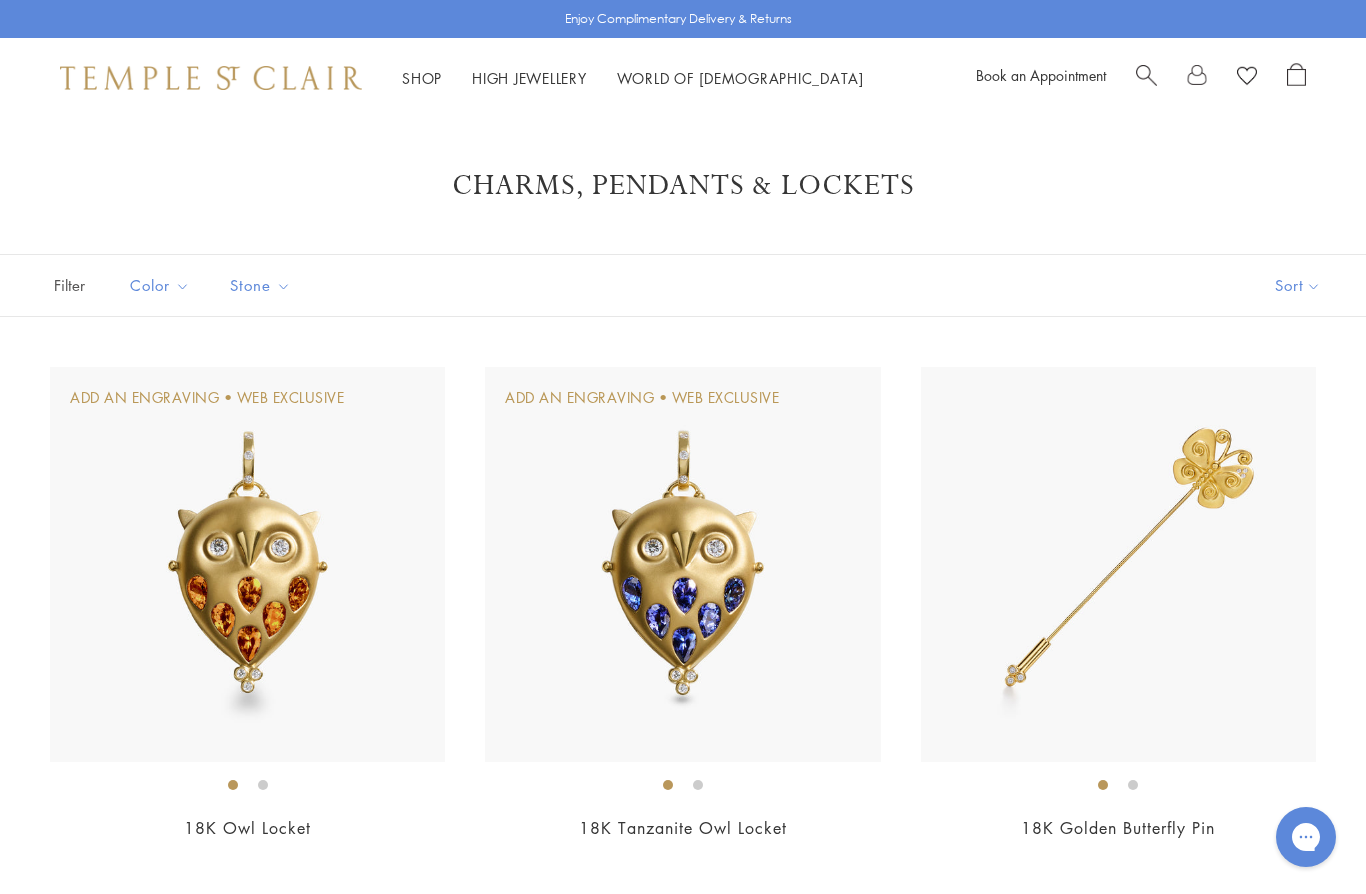 click on "Shop Shop" at bounding box center [422, 78] 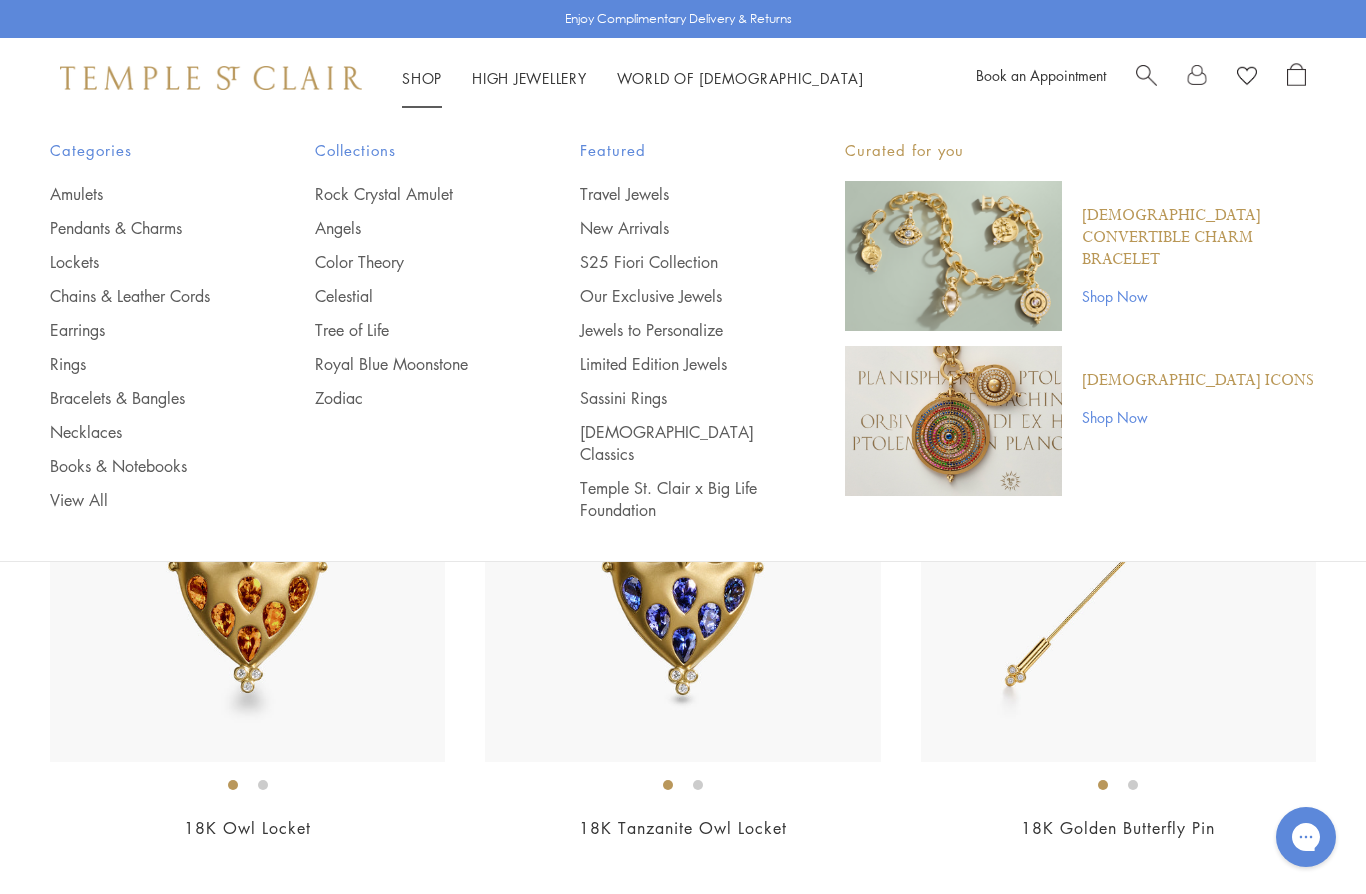 click on "Amulets" at bounding box center (142, 194) 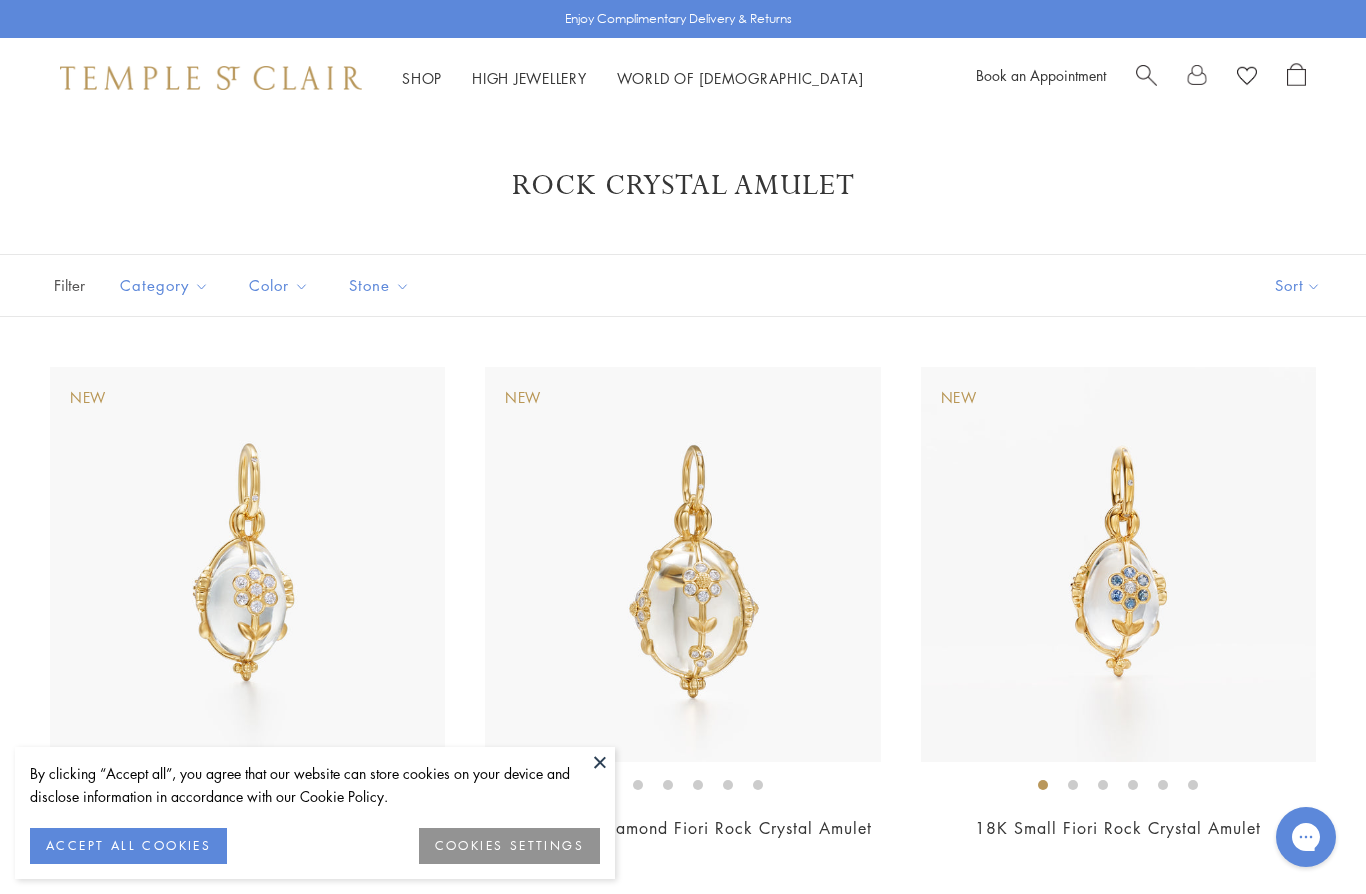 scroll, scrollTop: 0, scrollLeft: 0, axis: both 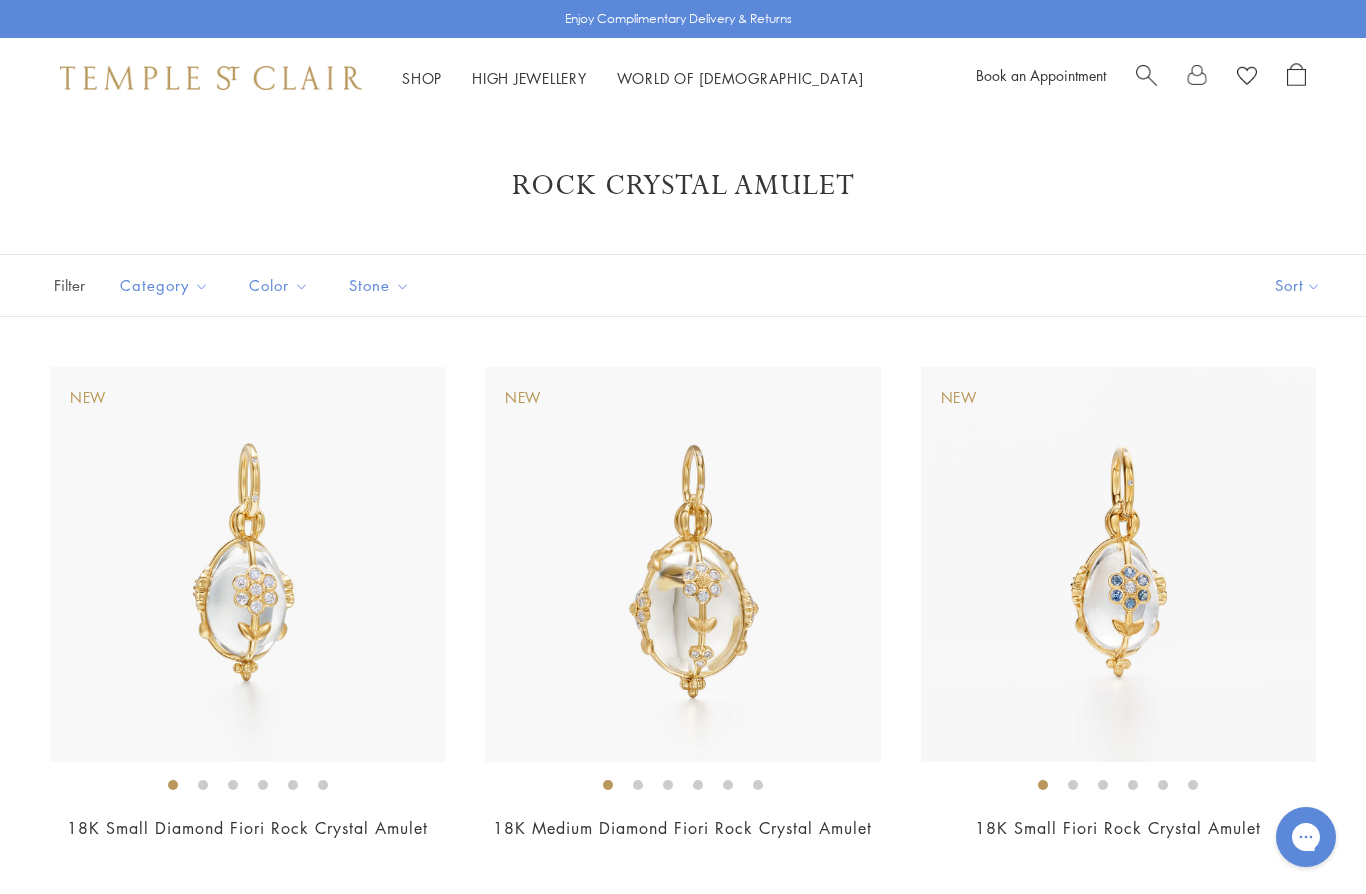 click on "Sort" at bounding box center (1298, 285) 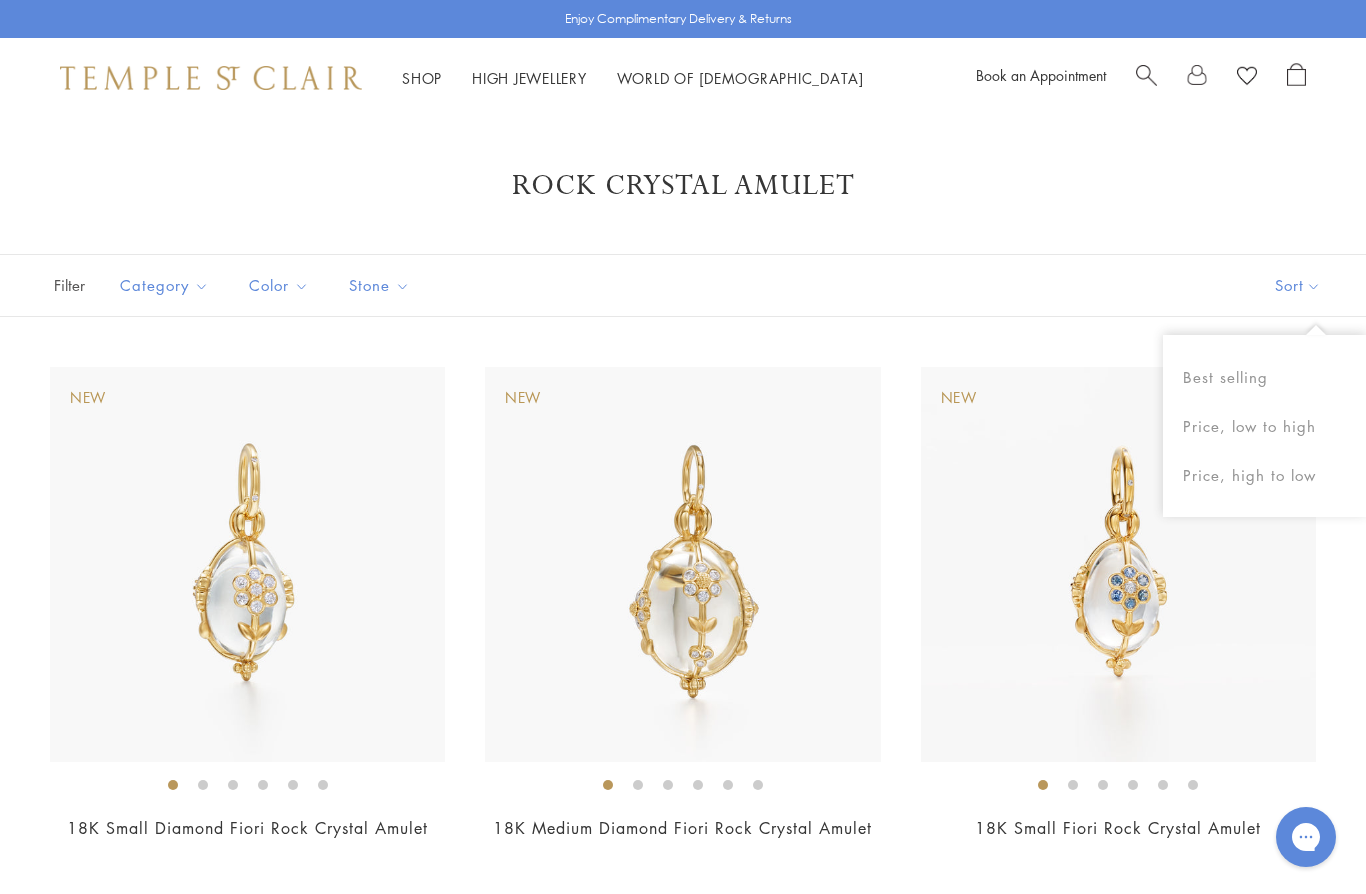 click on "Price, high to low" at bounding box center (1264, 475) 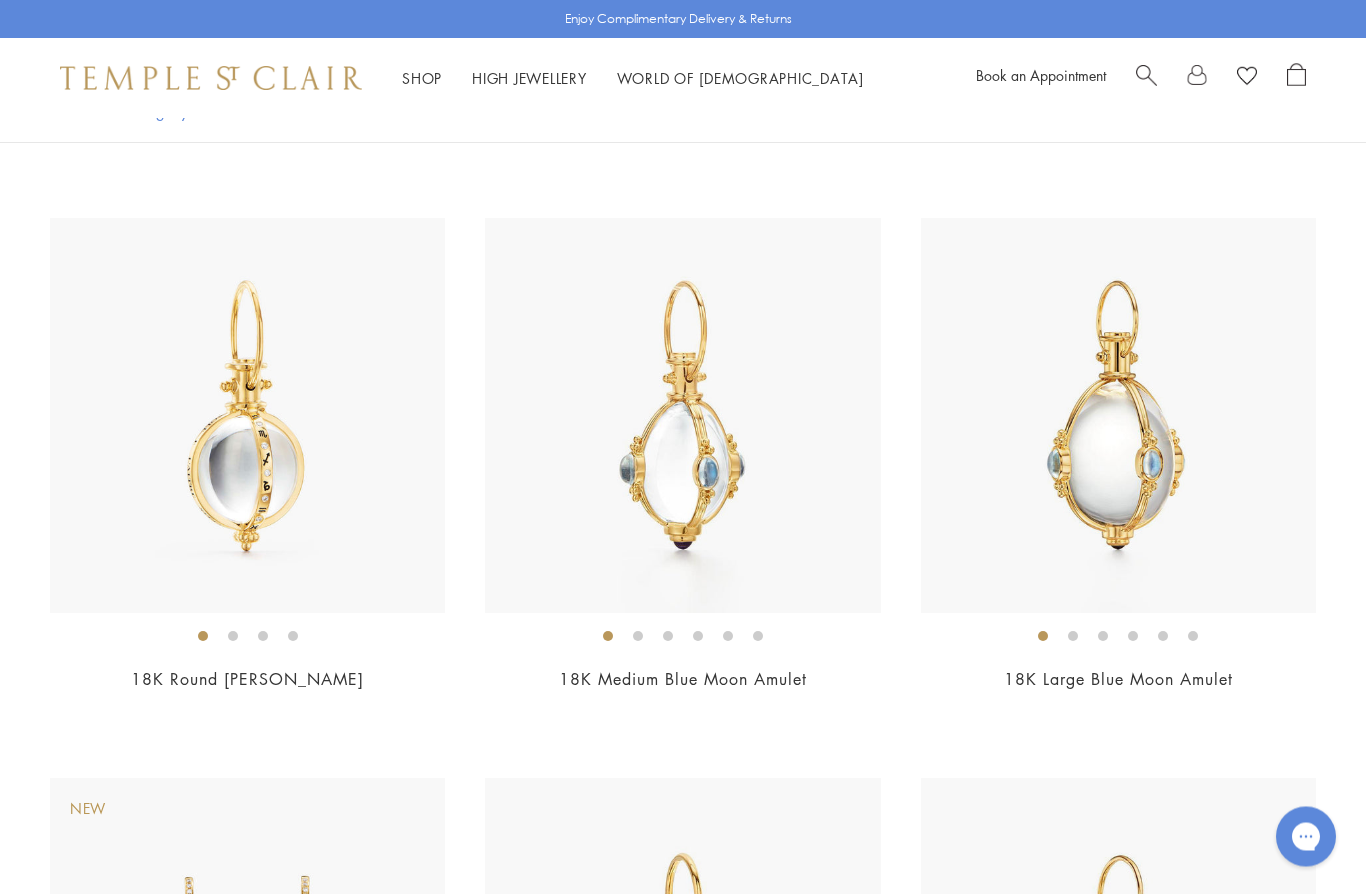 scroll, scrollTop: 2950, scrollLeft: 0, axis: vertical 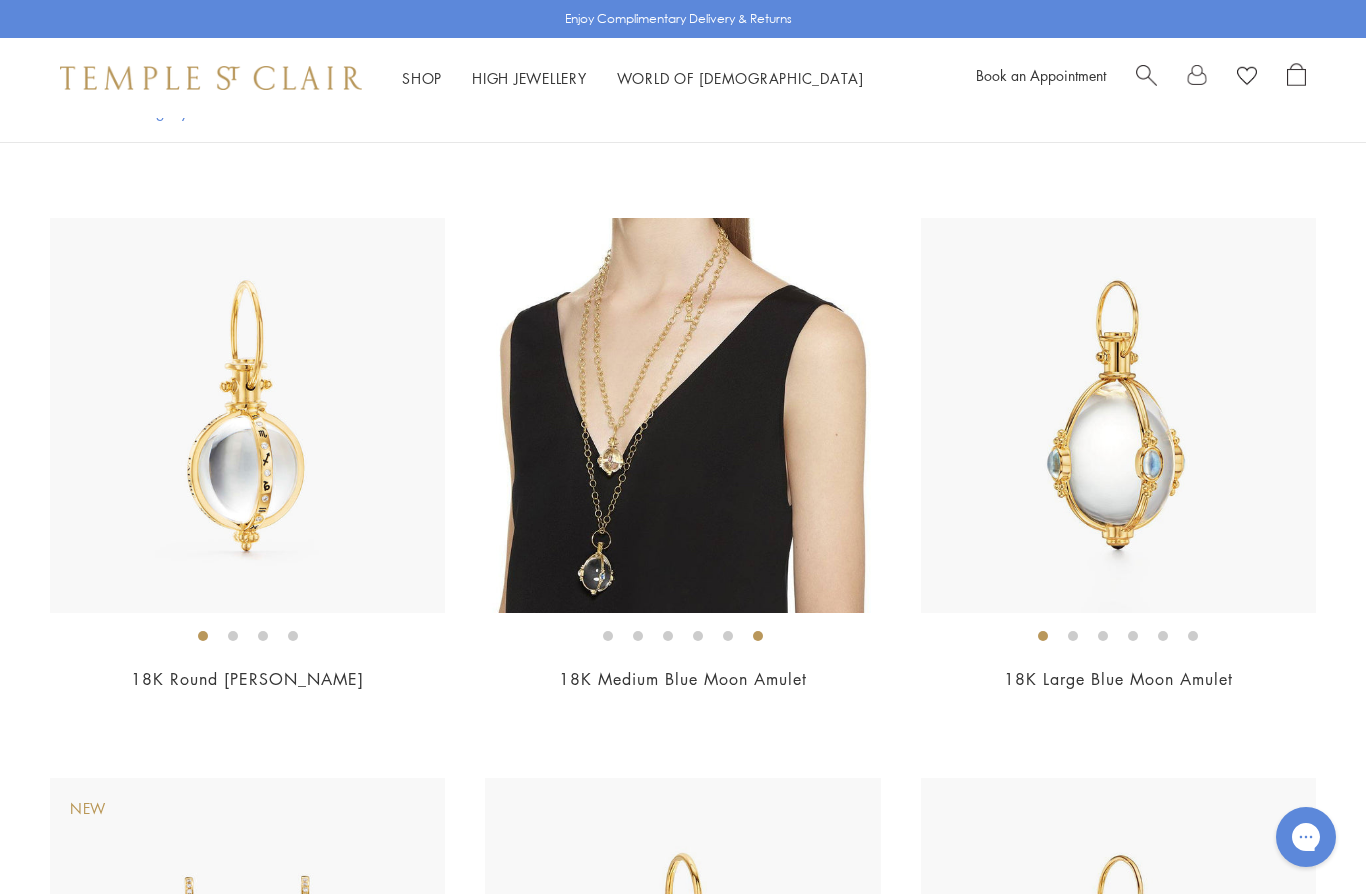 click at bounding box center [682, 415] 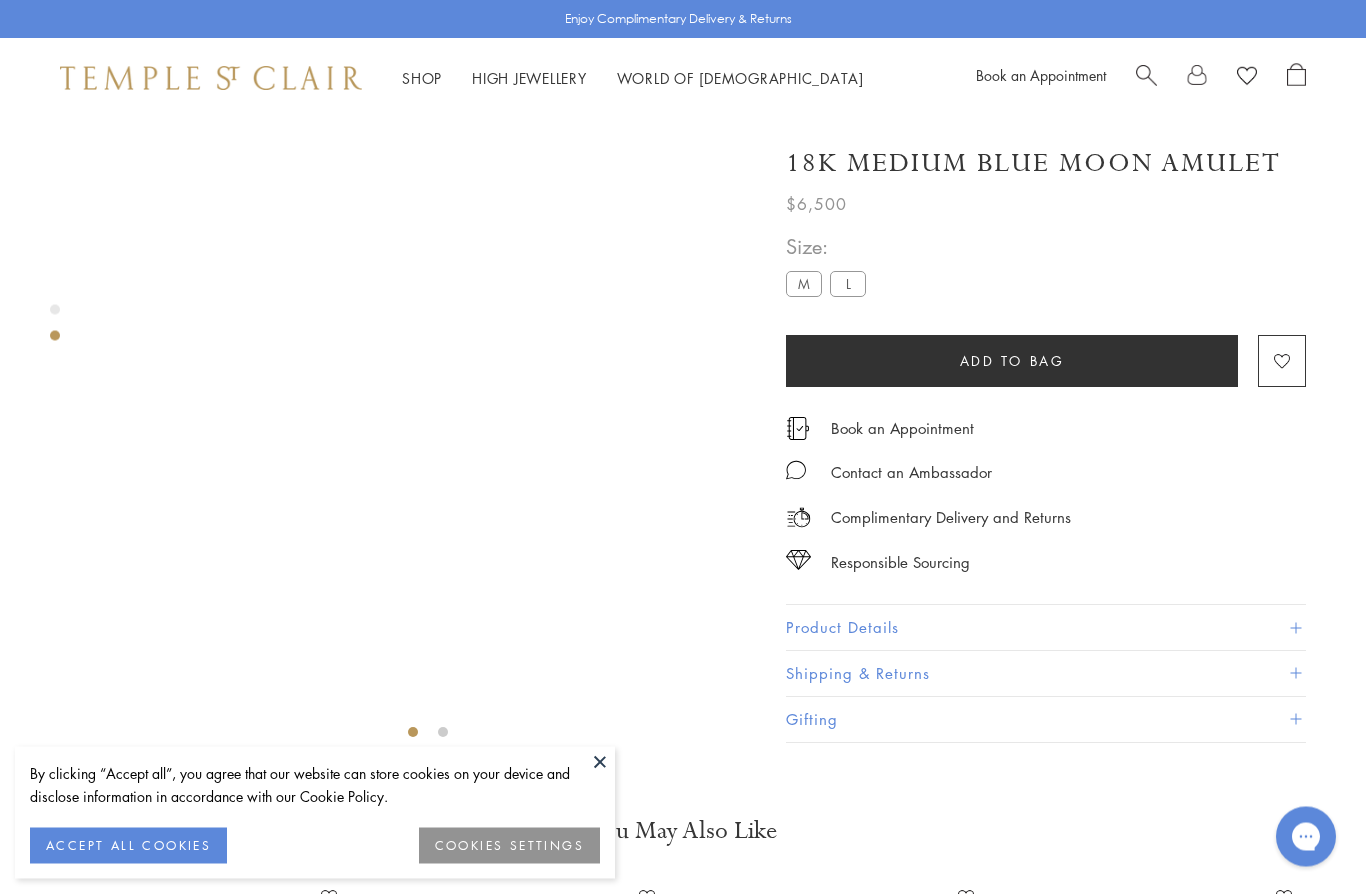 scroll, scrollTop: 0, scrollLeft: 0, axis: both 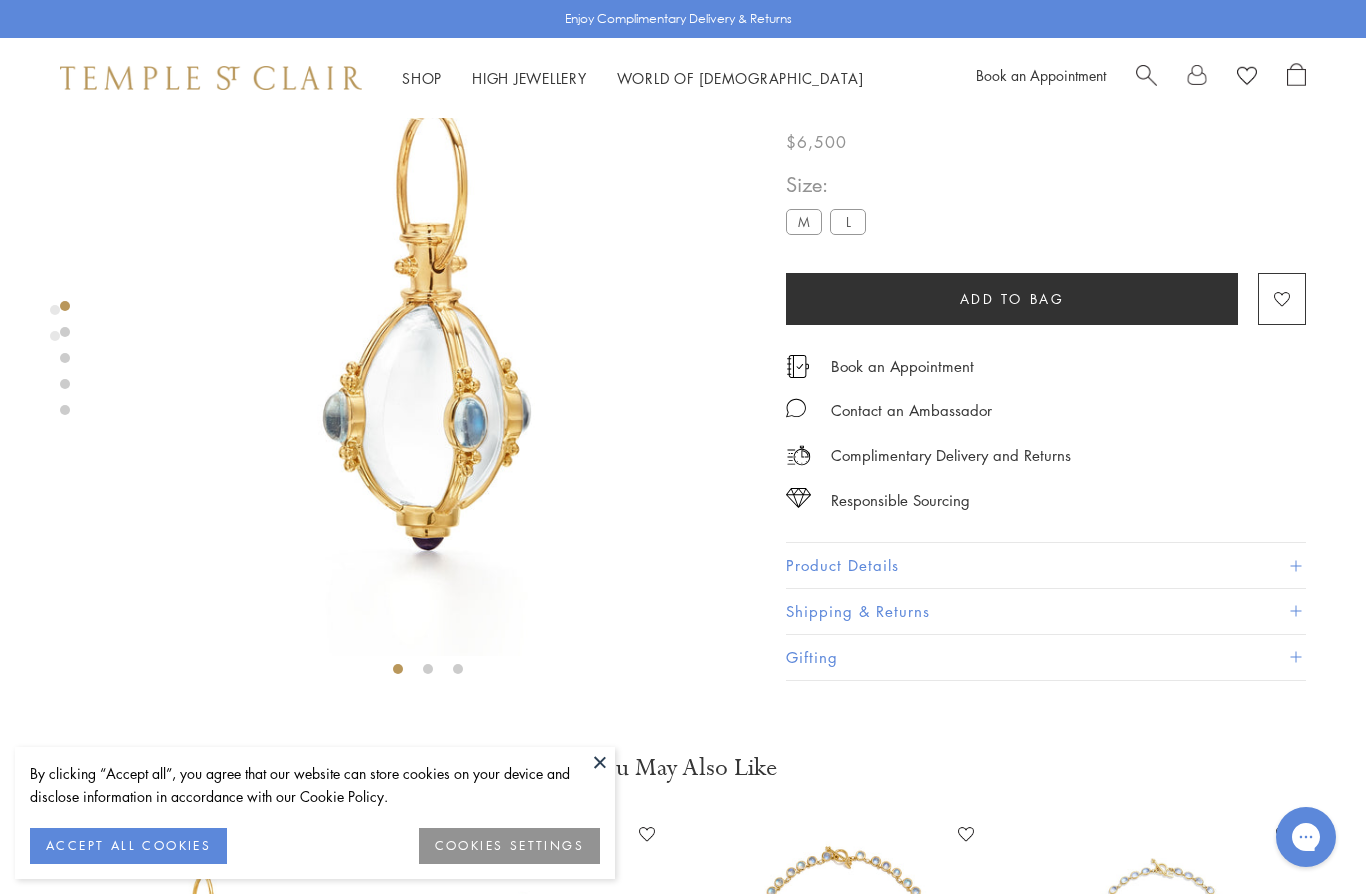 click on "L" at bounding box center (848, 222) 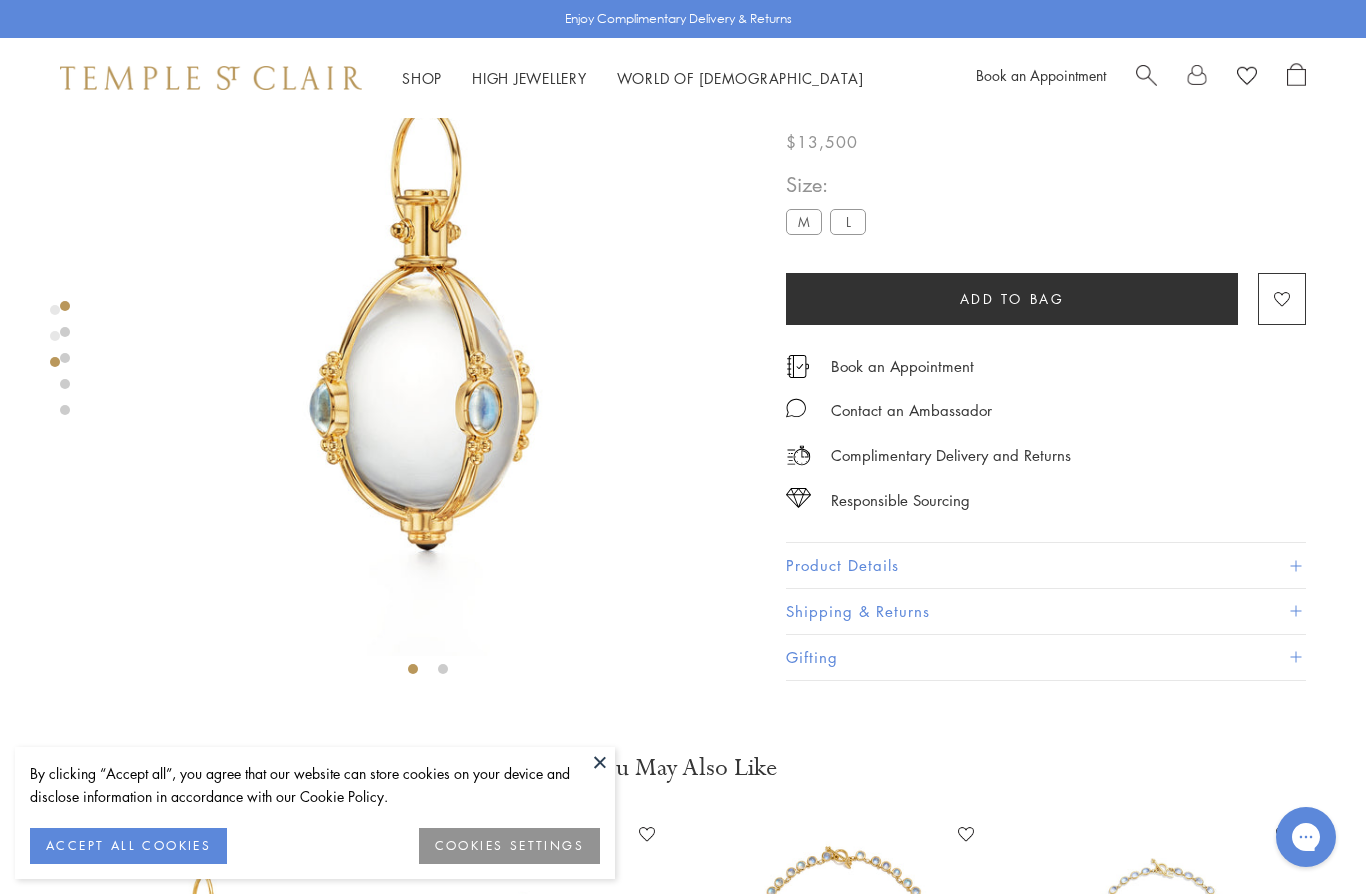 click on "M" at bounding box center (804, 222) 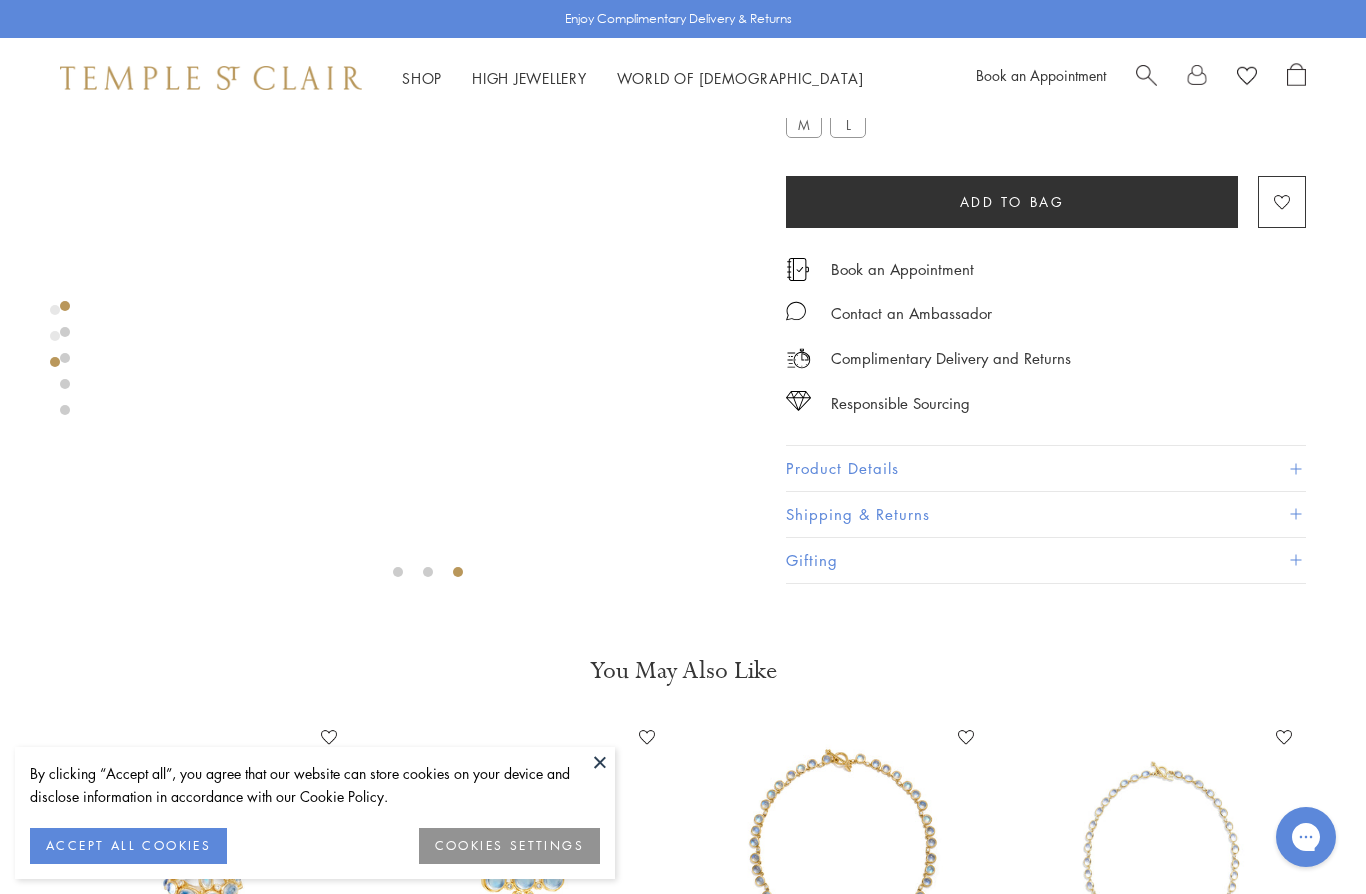 scroll, scrollTop: 239, scrollLeft: 0, axis: vertical 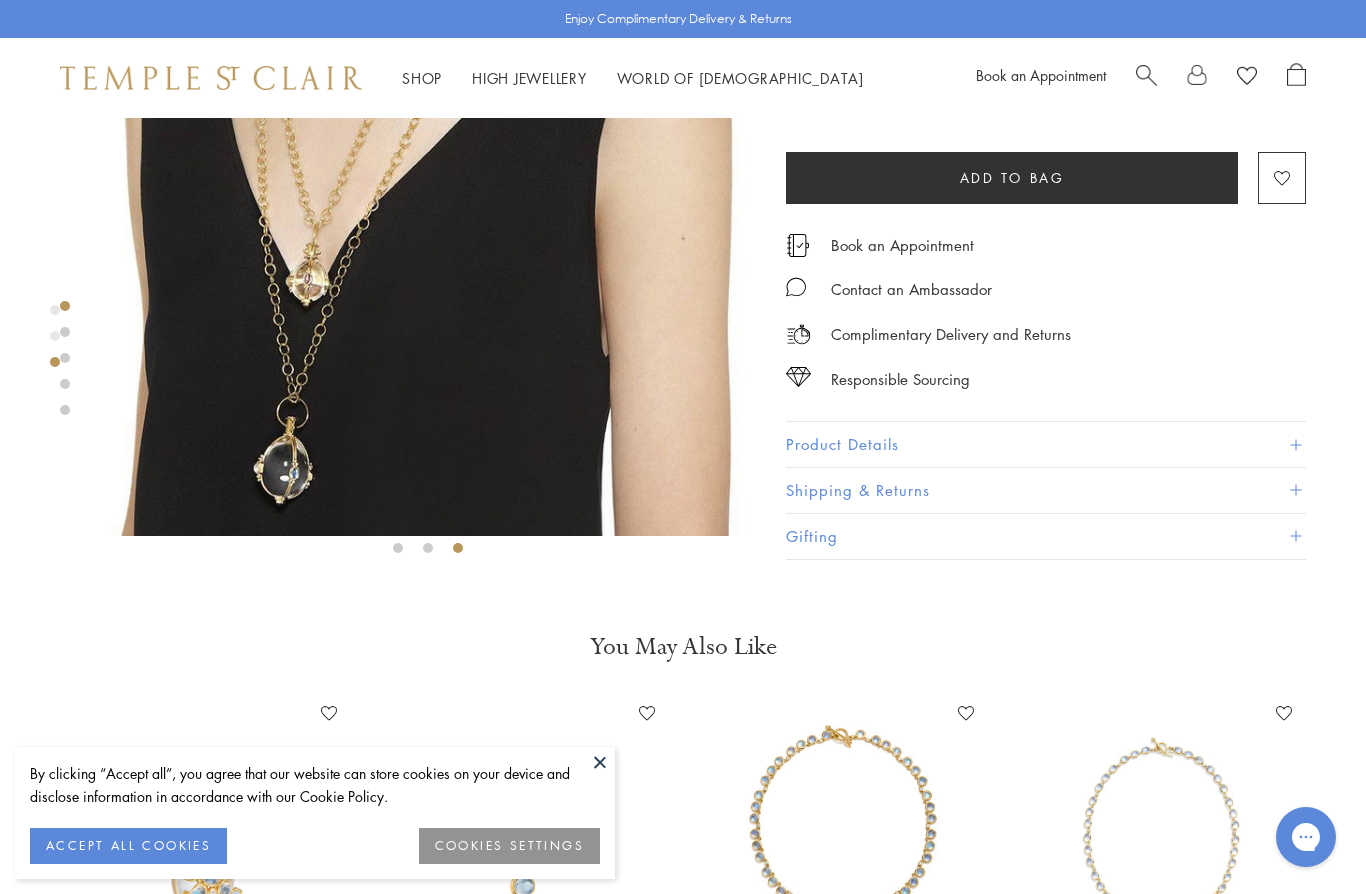 click at bounding box center (1295, 444) 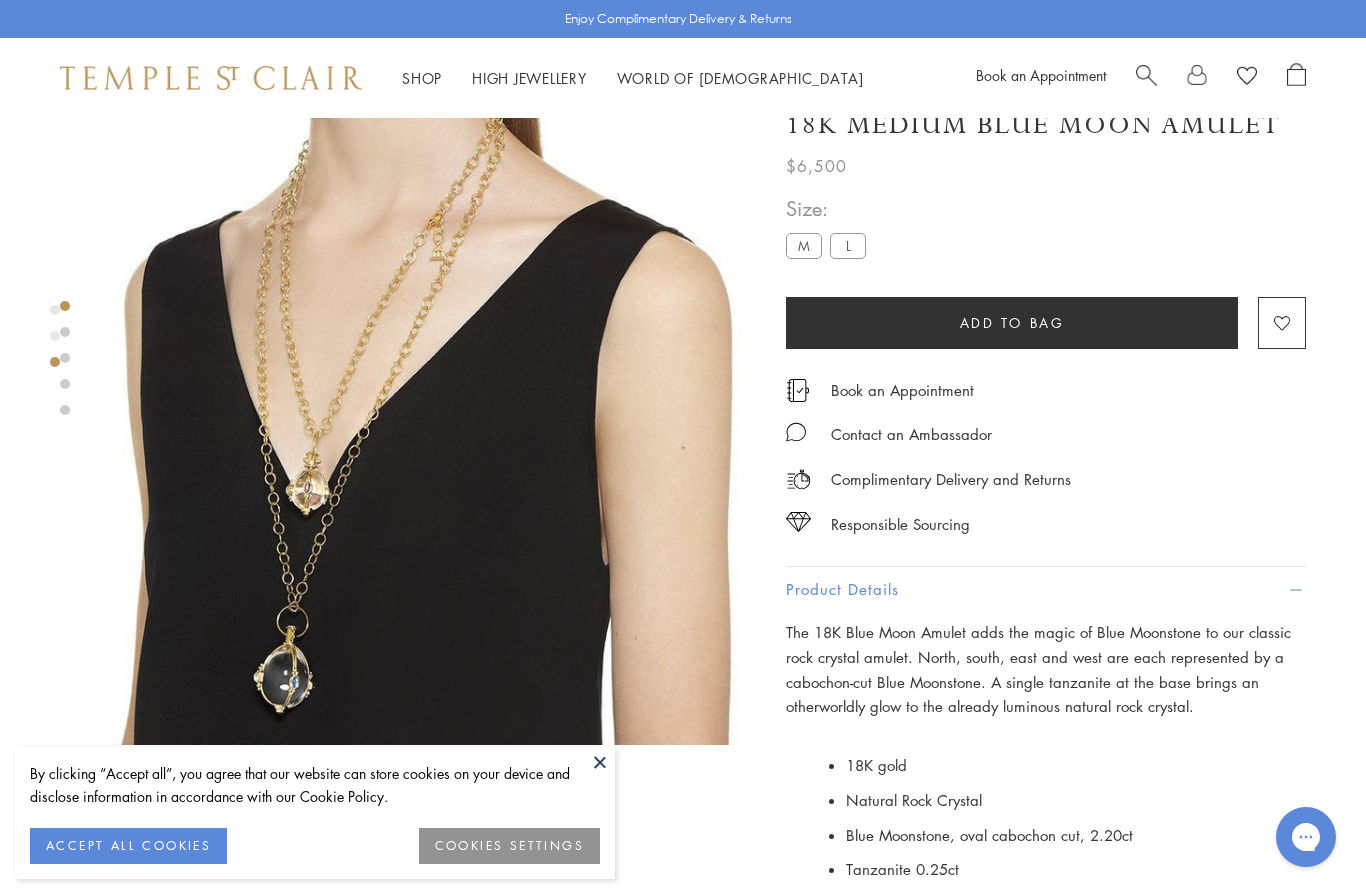 scroll, scrollTop: 0, scrollLeft: 0, axis: both 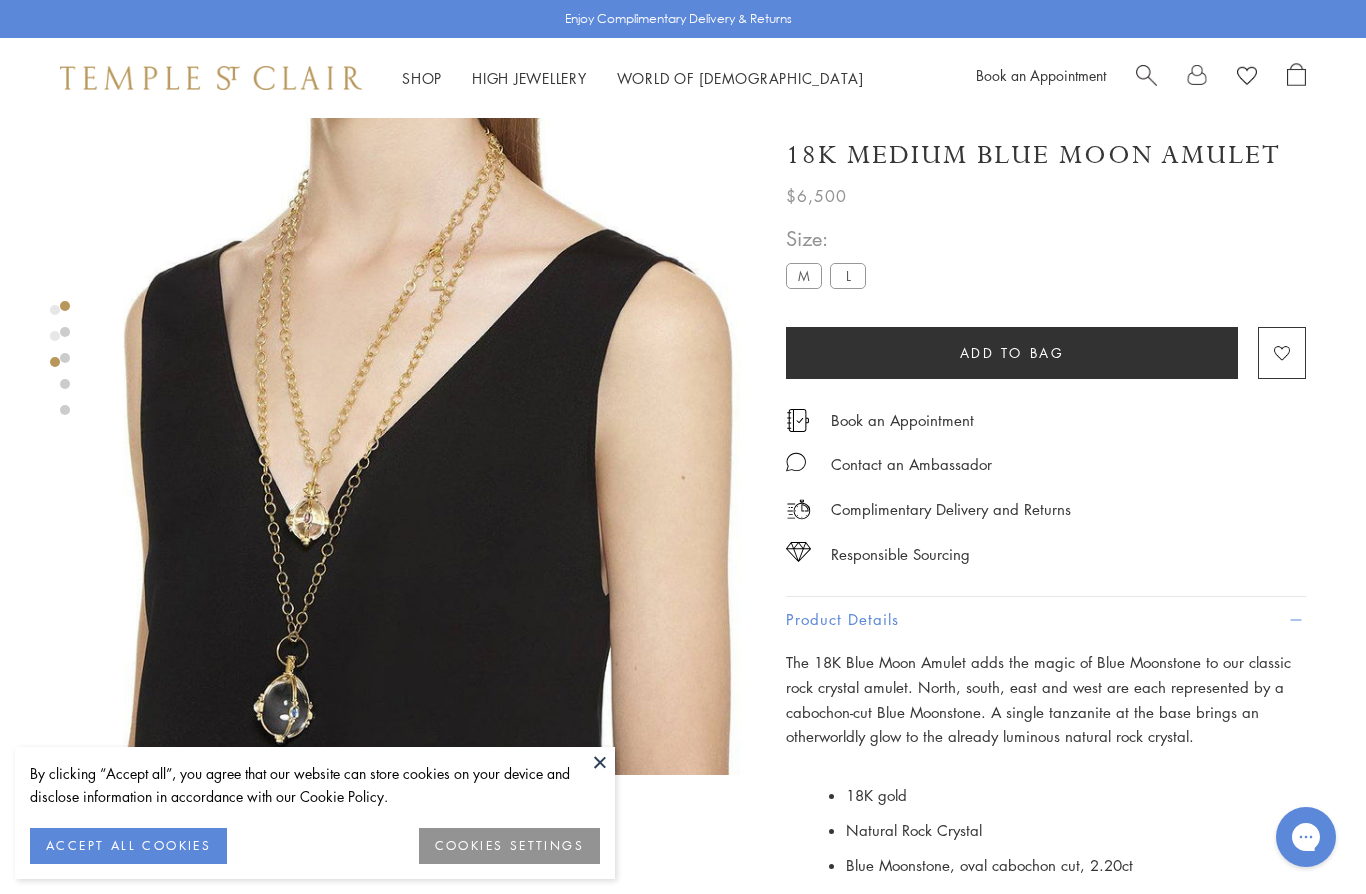 click on "L" at bounding box center (848, 275) 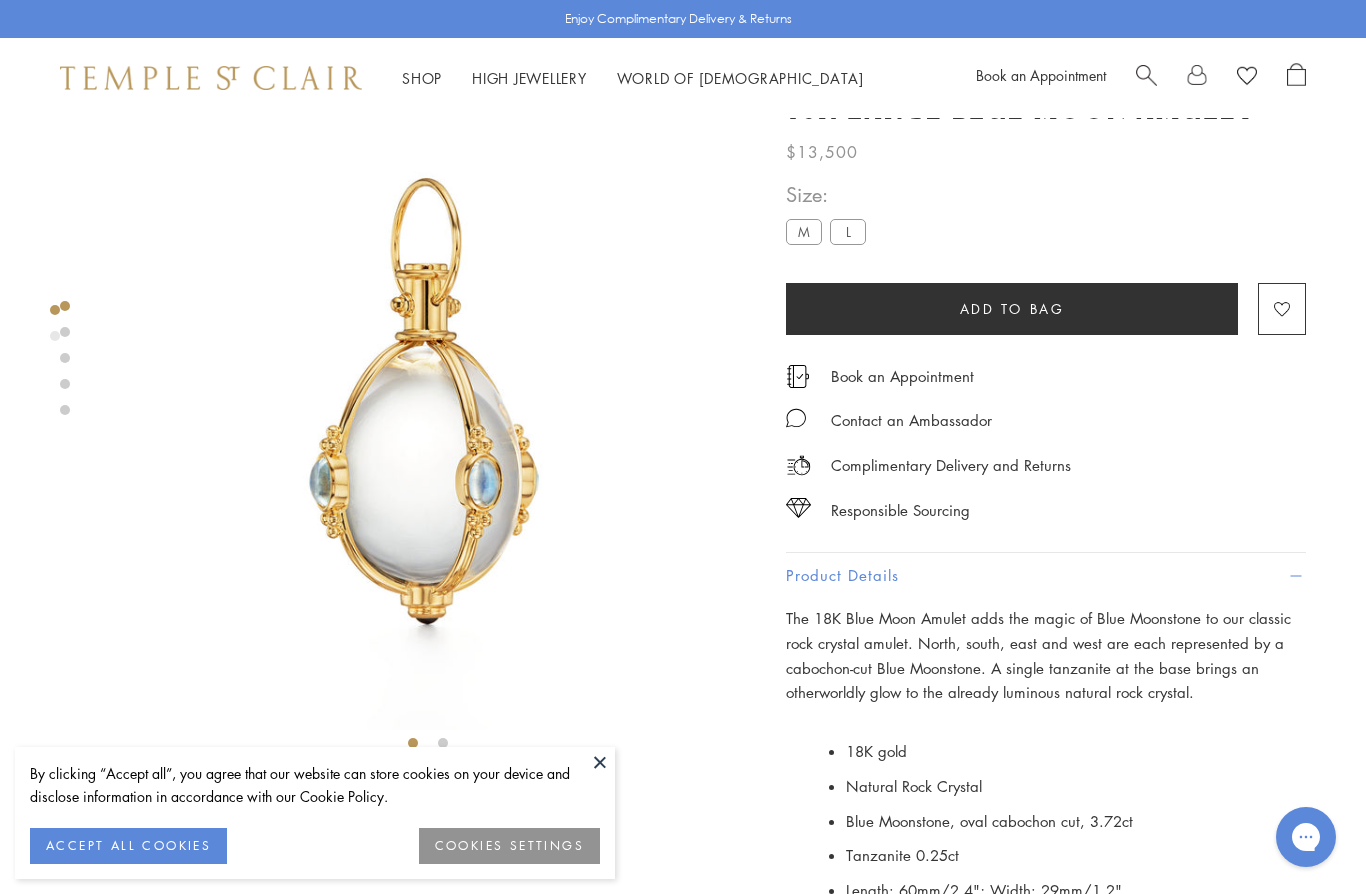 scroll, scrollTop: 0, scrollLeft: 0, axis: both 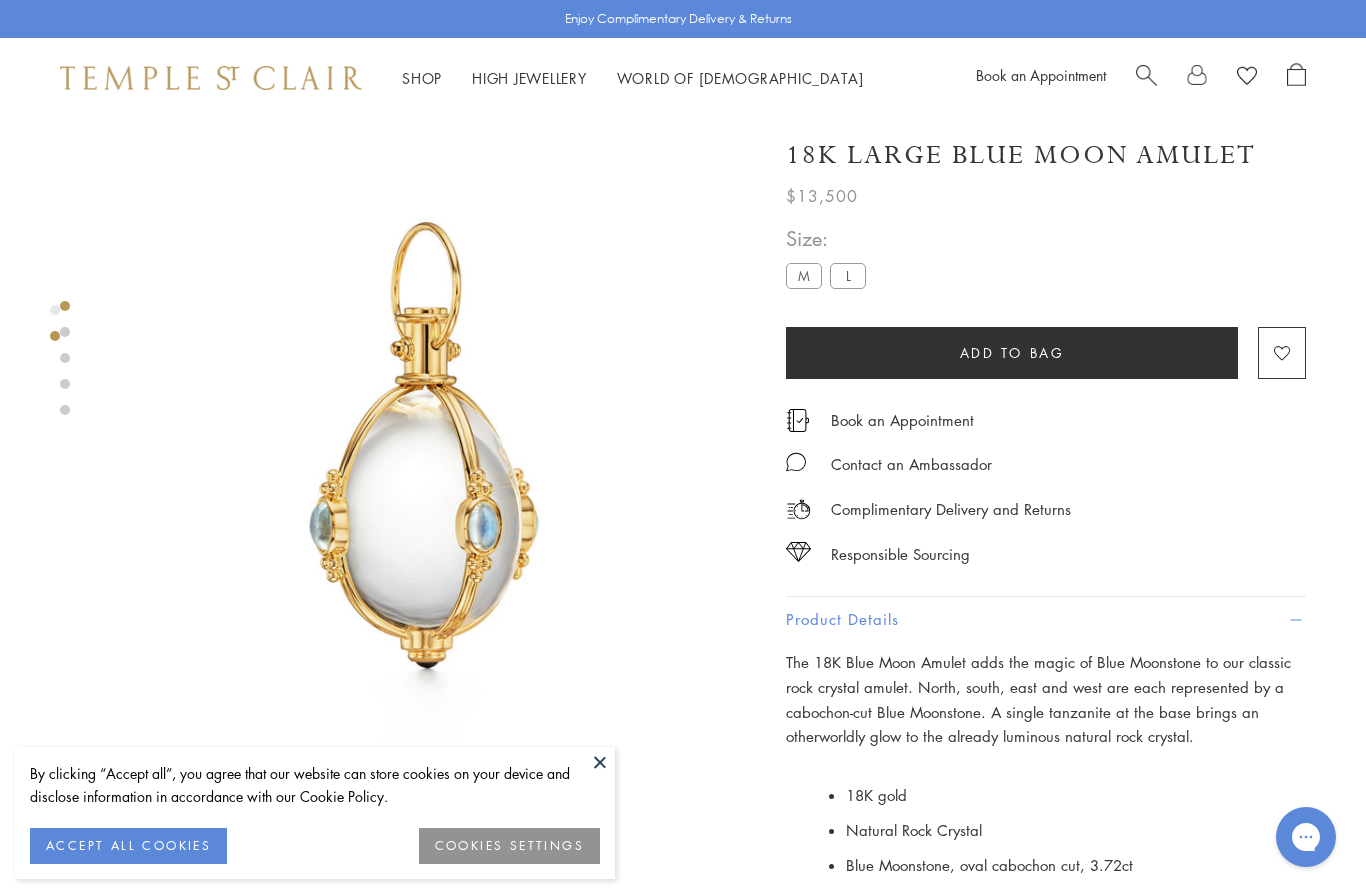click at bounding box center [600, 762] 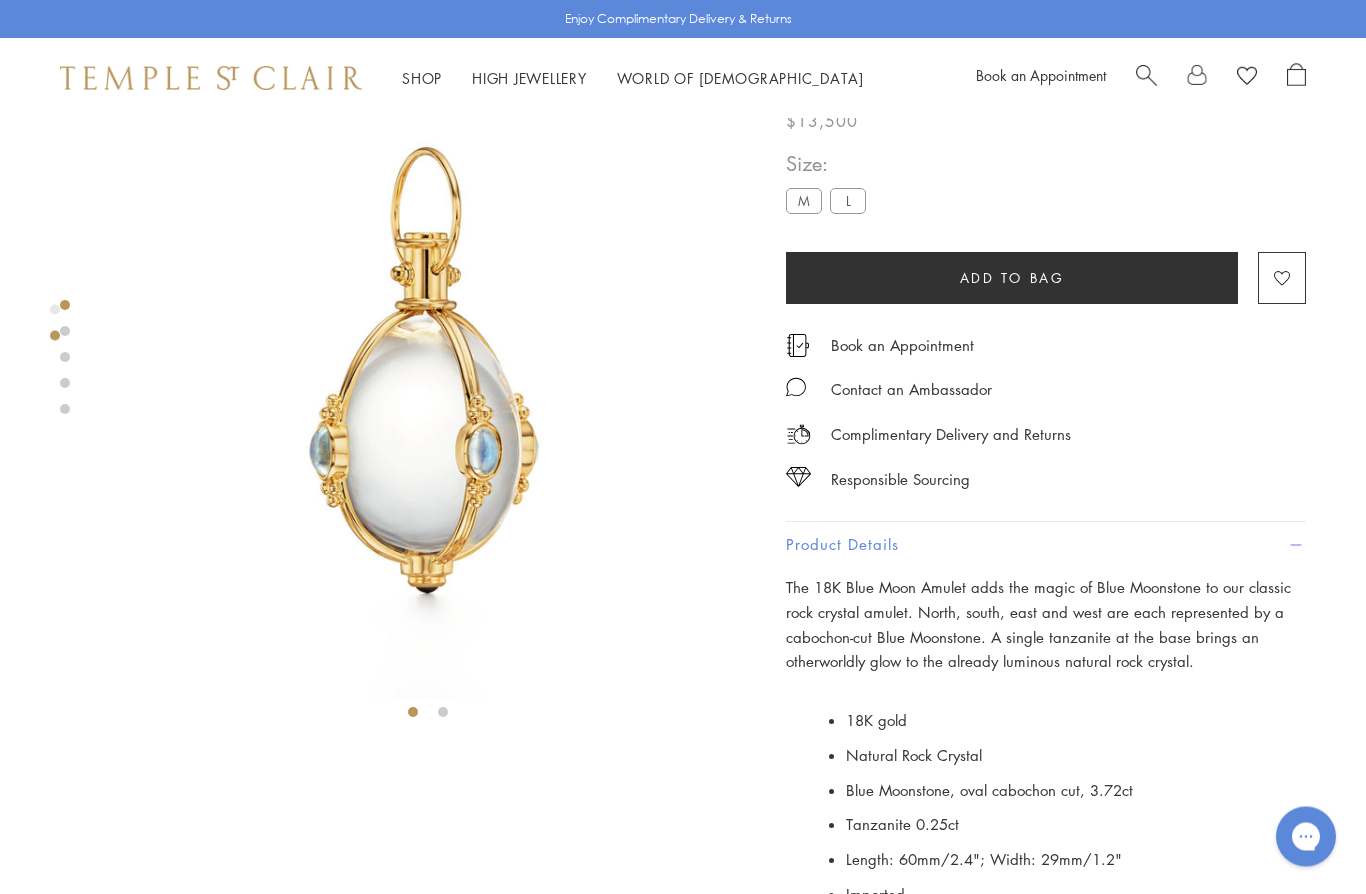 scroll, scrollTop: 0, scrollLeft: 0, axis: both 